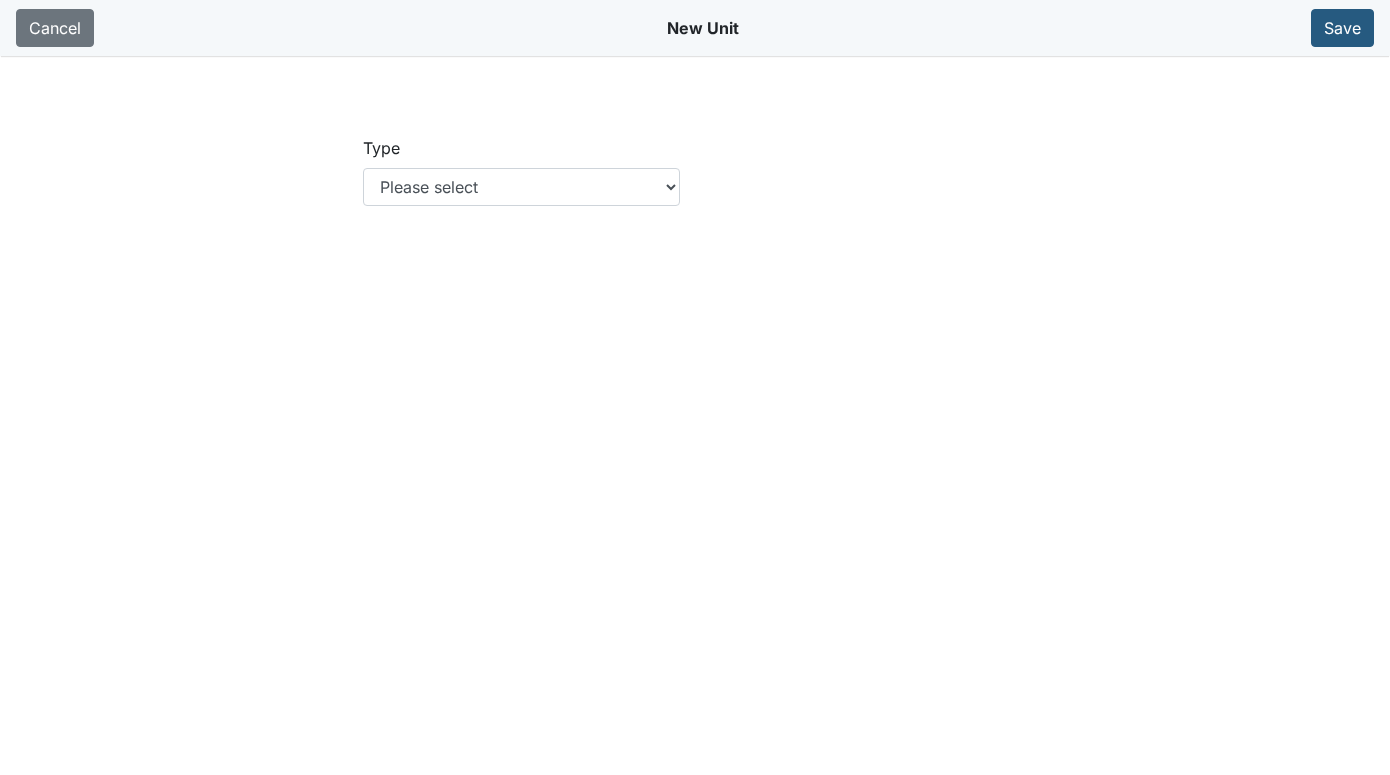 scroll, scrollTop: 0, scrollLeft: 0, axis: both 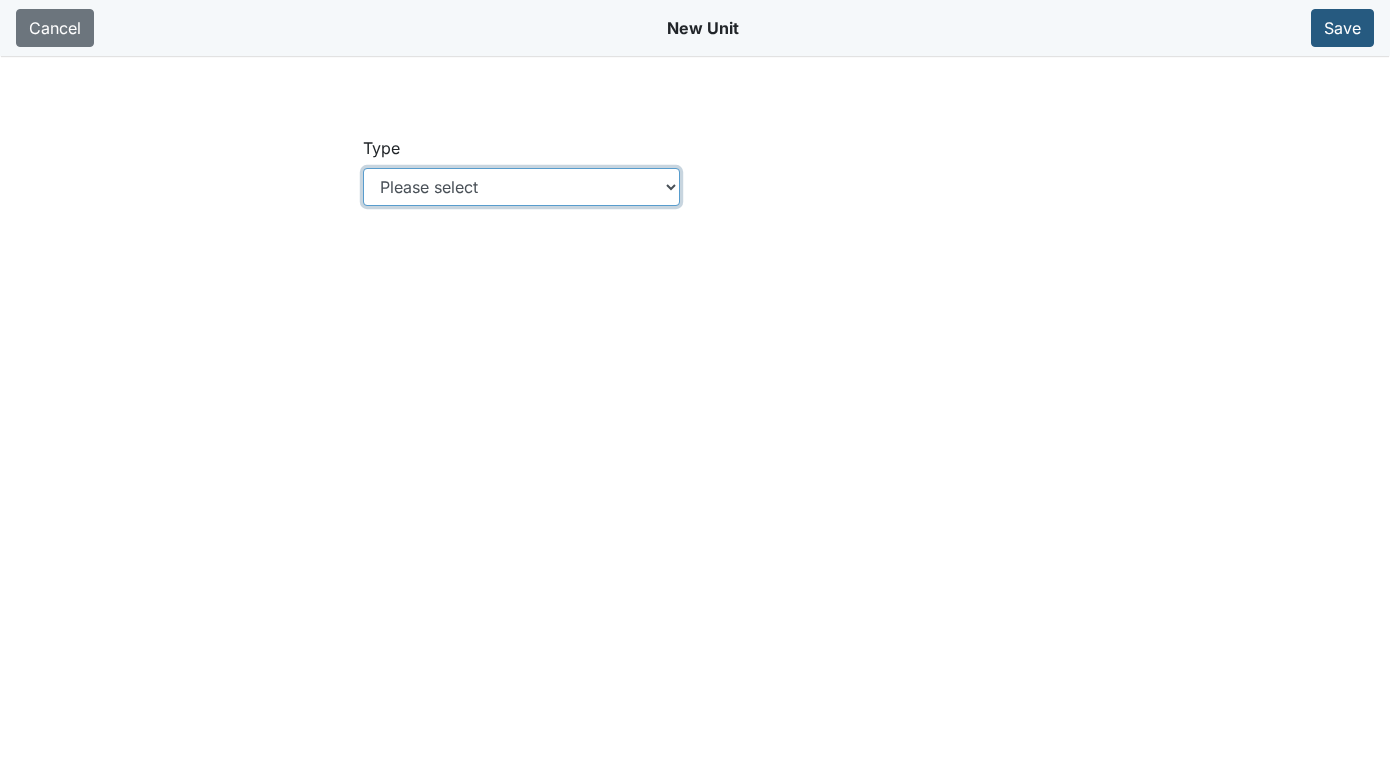click on "Please select
Location
Location: Employee
Location: Consumer
Location: Asset
Location: Other" at bounding box center (522, 187) 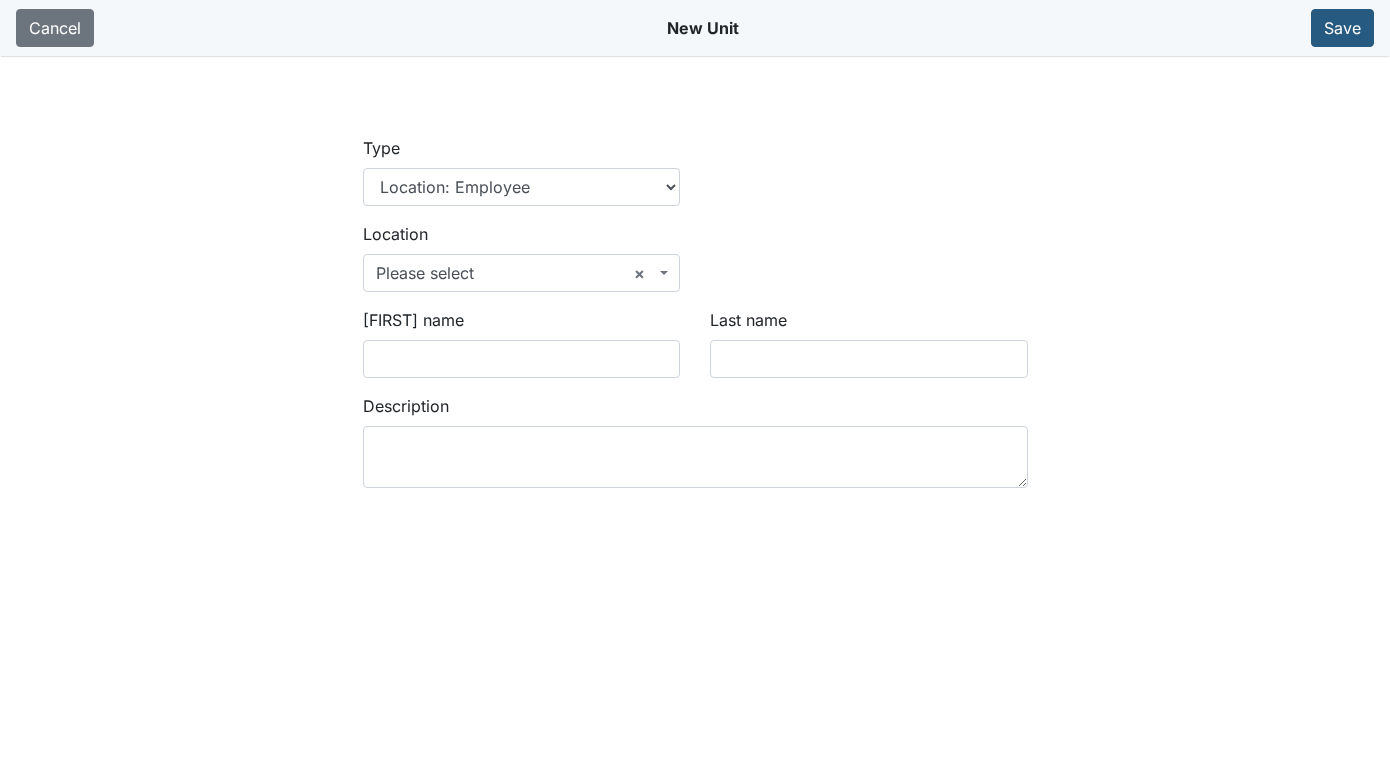 scroll, scrollTop: 0, scrollLeft: 0, axis: both 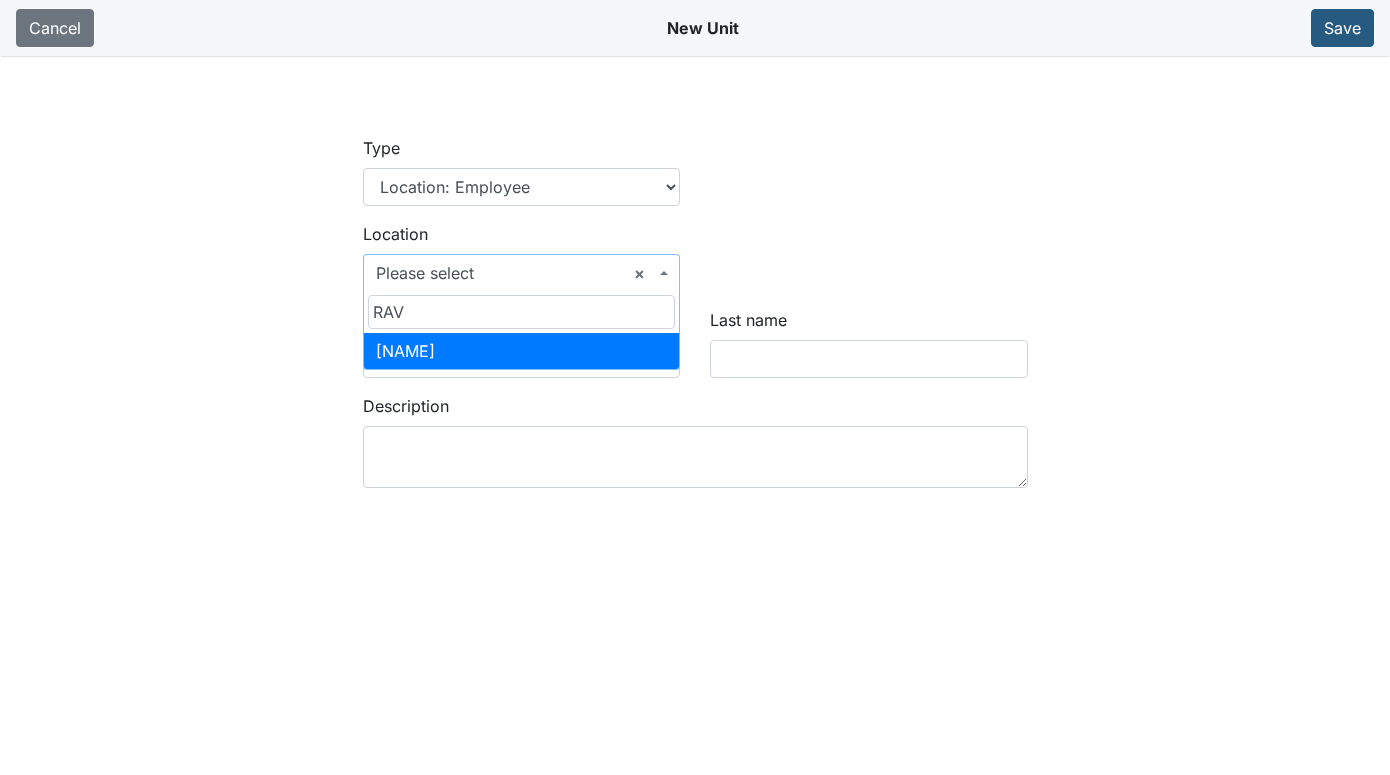 type on "RAV" 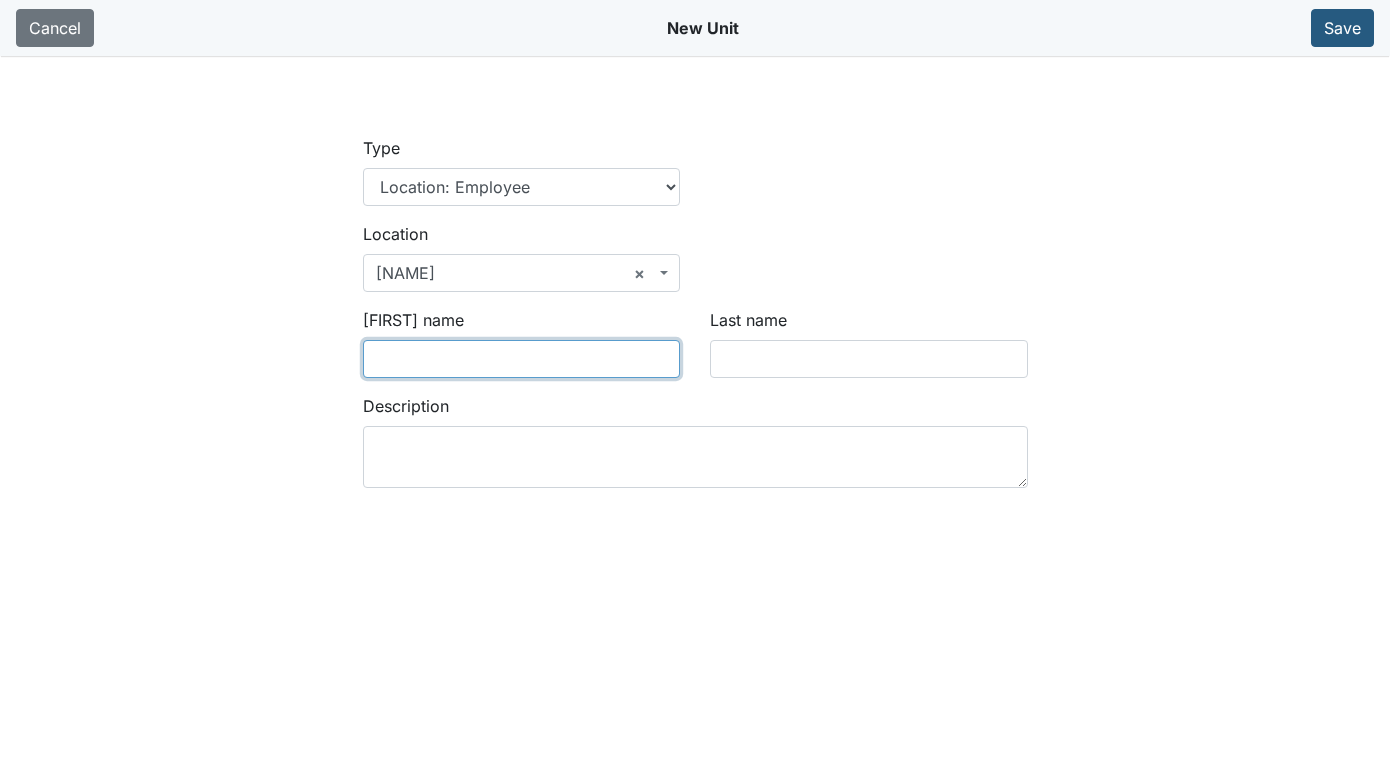drag, startPoint x: 501, startPoint y: 354, endPoint x: 530, endPoint y: 345, distance: 30.364452 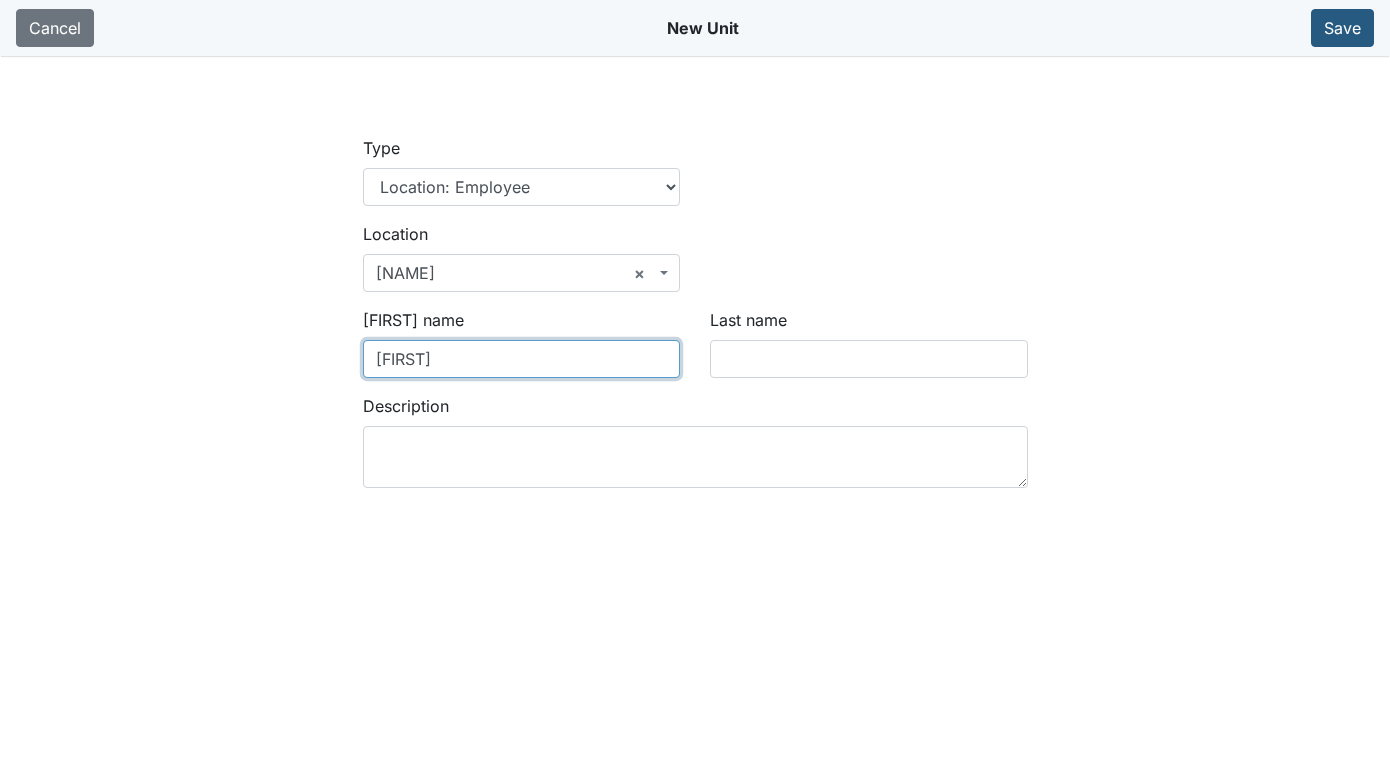 drag, startPoint x: 440, startPoint y: 357, endPoint x: 226, endPoint y: 357, distance: 214 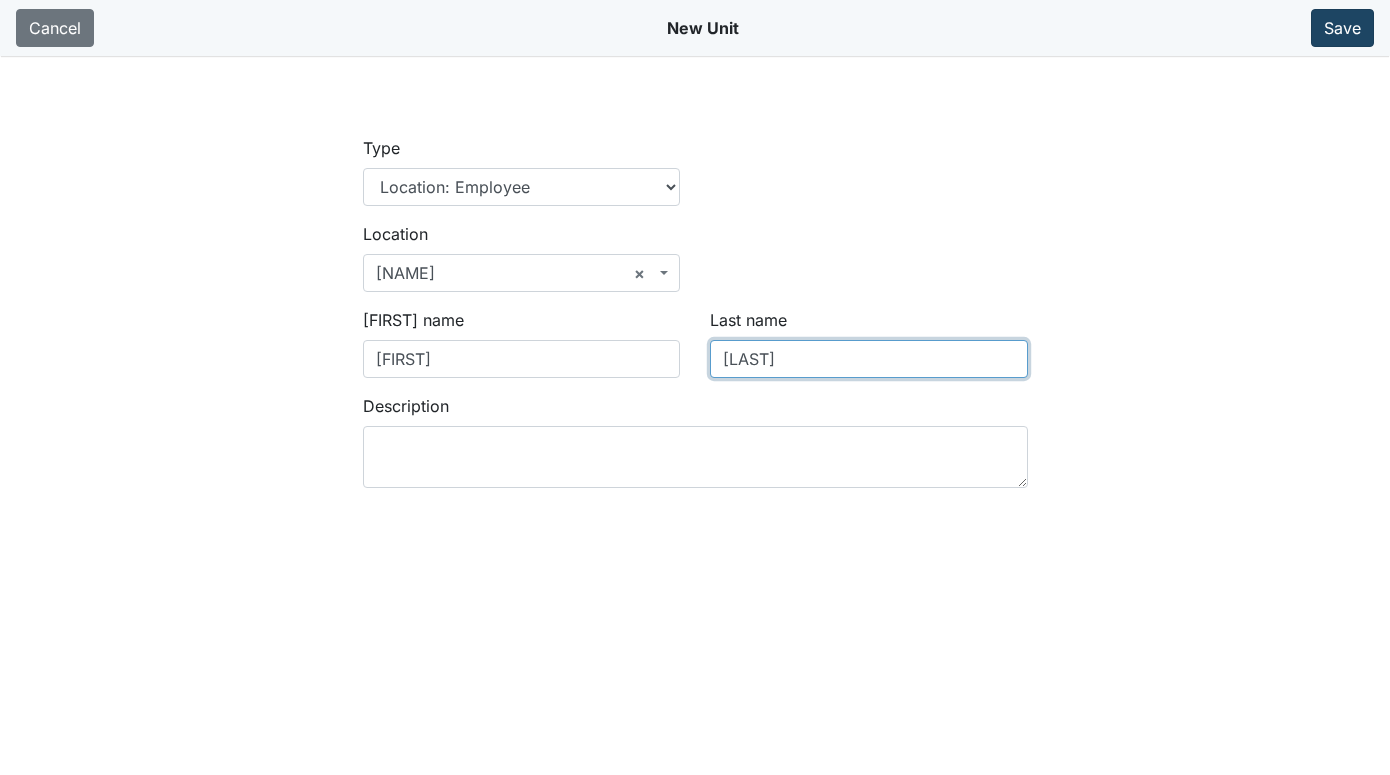 type on "Mitchell" 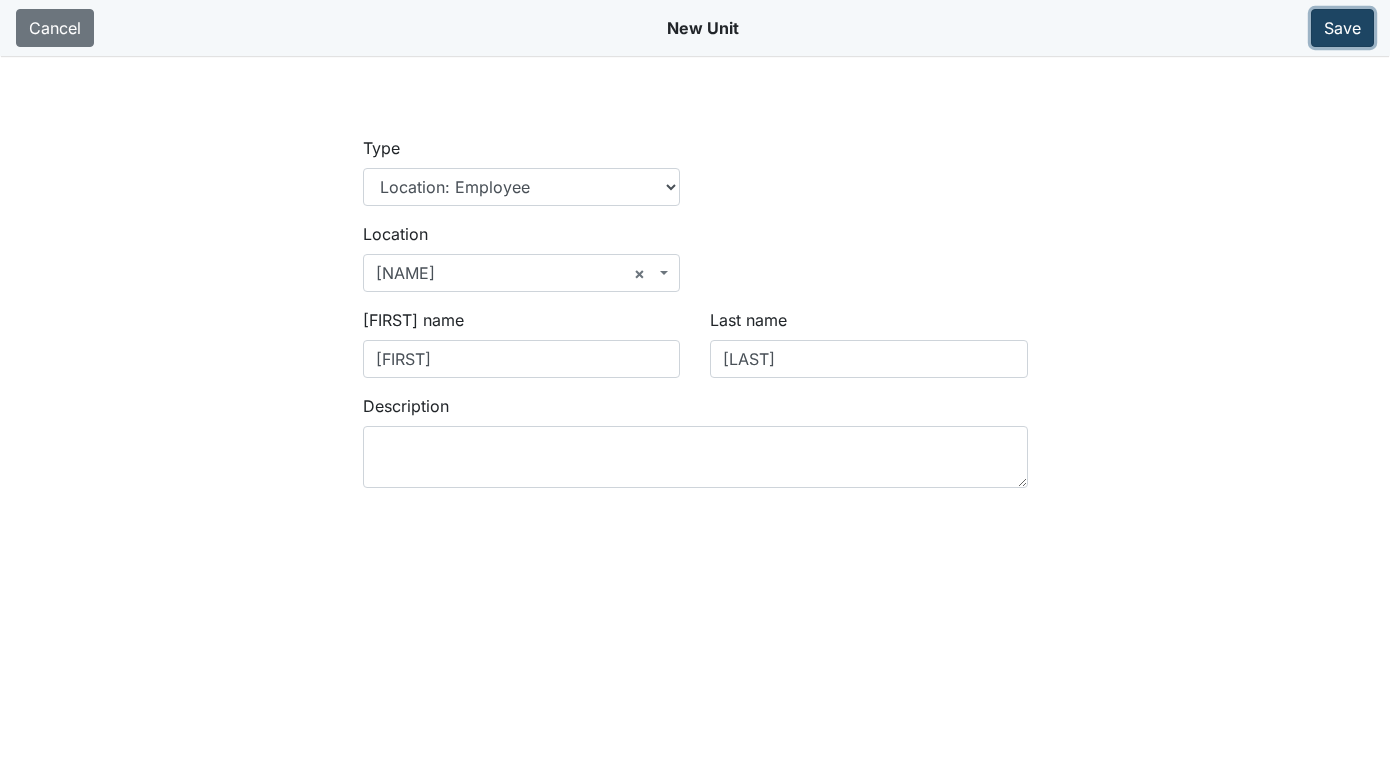 click on "Save" at bounding box center [1342, 28] 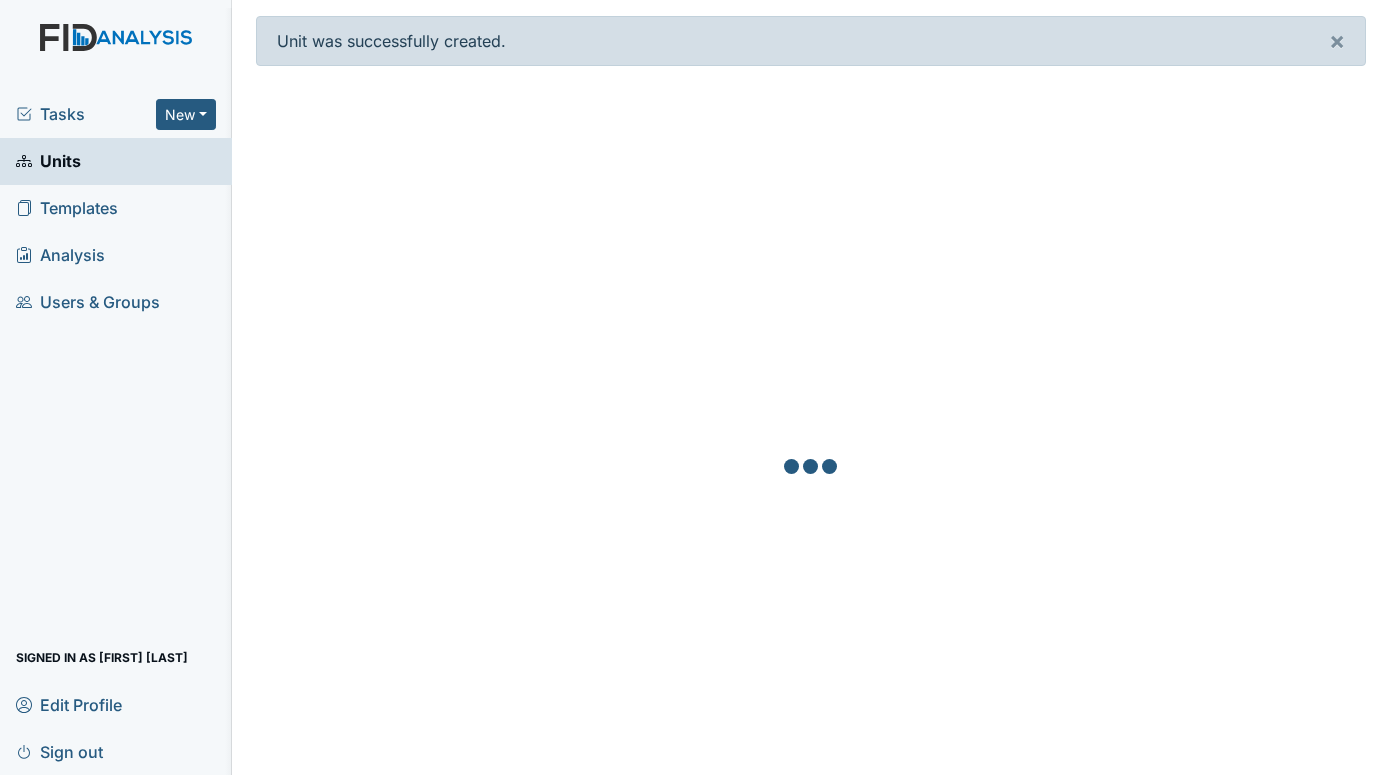 scroll, scrollTop: 0, scrollLeft: 0, axis: both 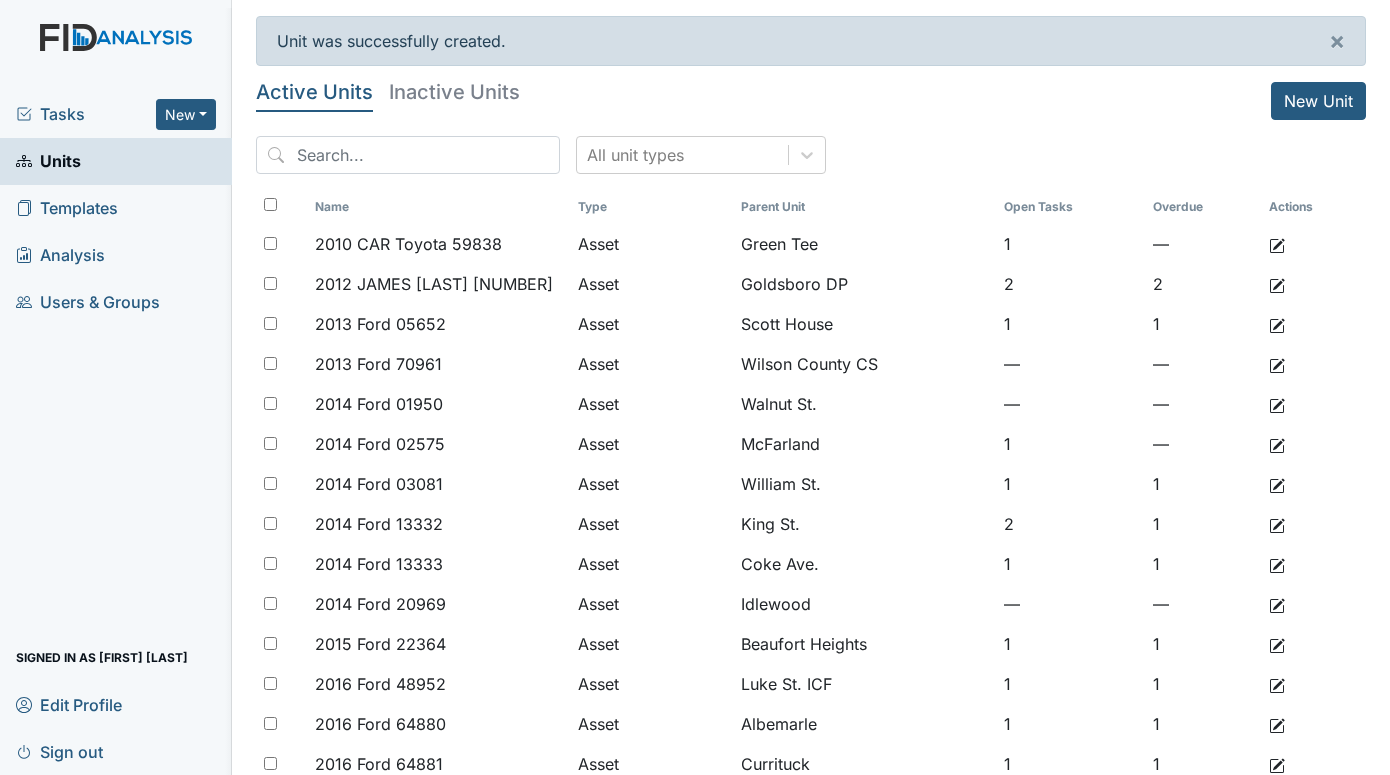 drag, startPoint x: 56, startPoint y: 108, endPoint x: 77, endPoint y: 110, distance: 21.095022 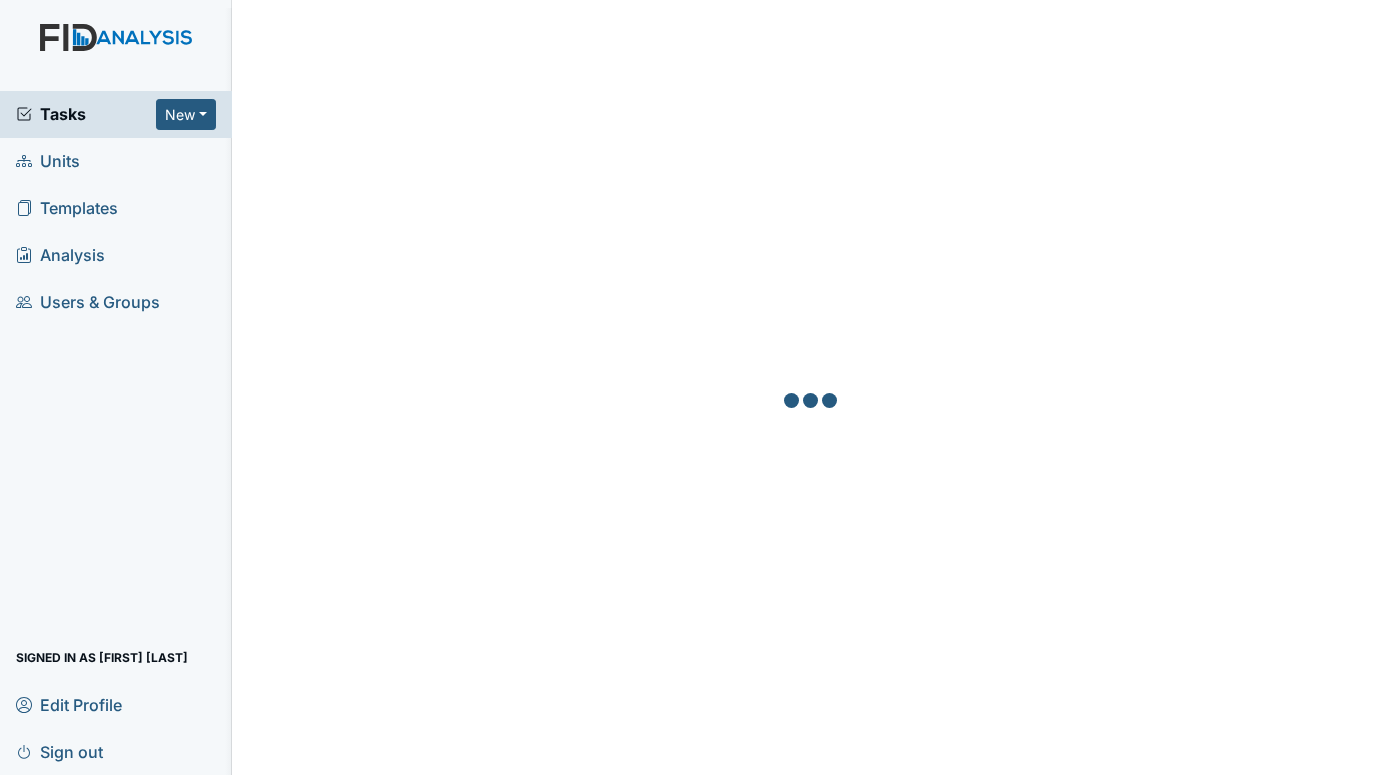 scroll, scrollTop: 0, scrollLeft: 0, axis: both 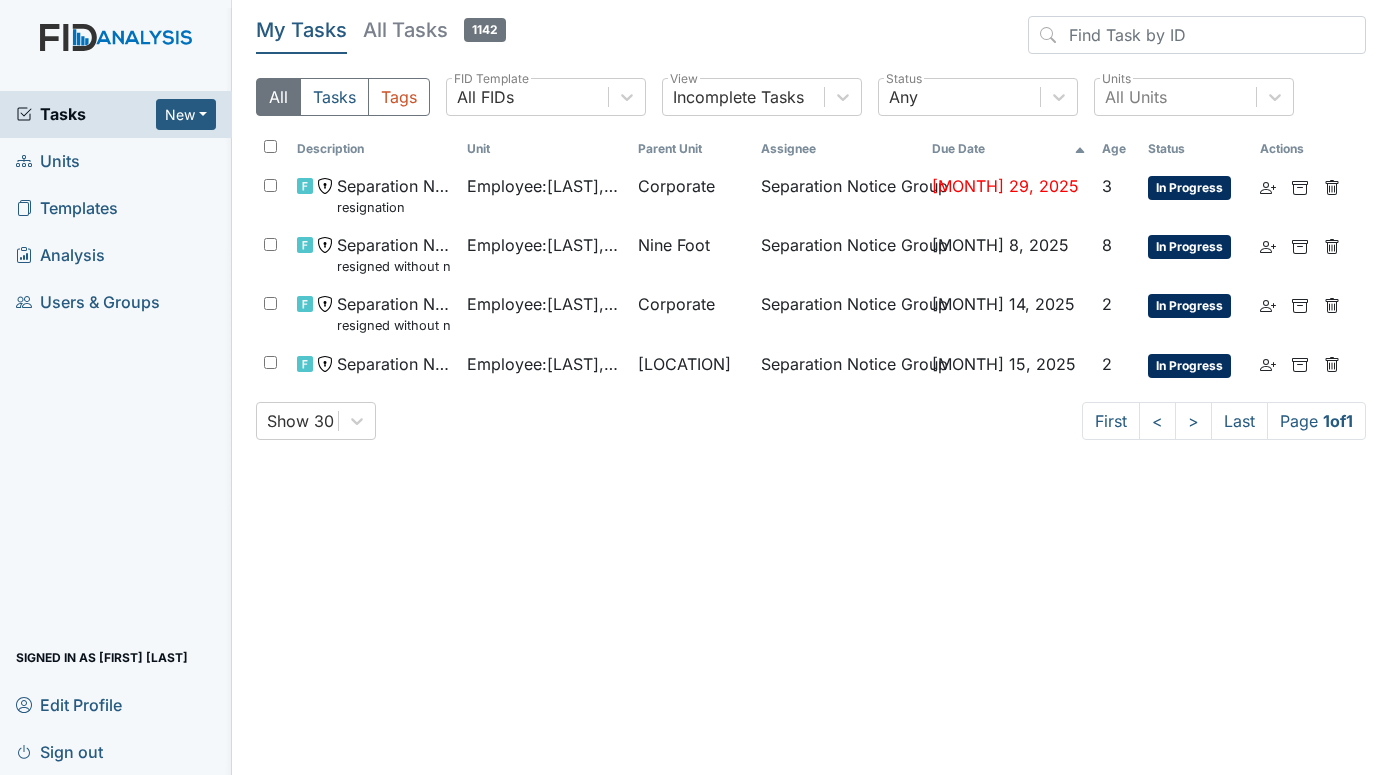 click on "Units" at bounding box center [48, 161] 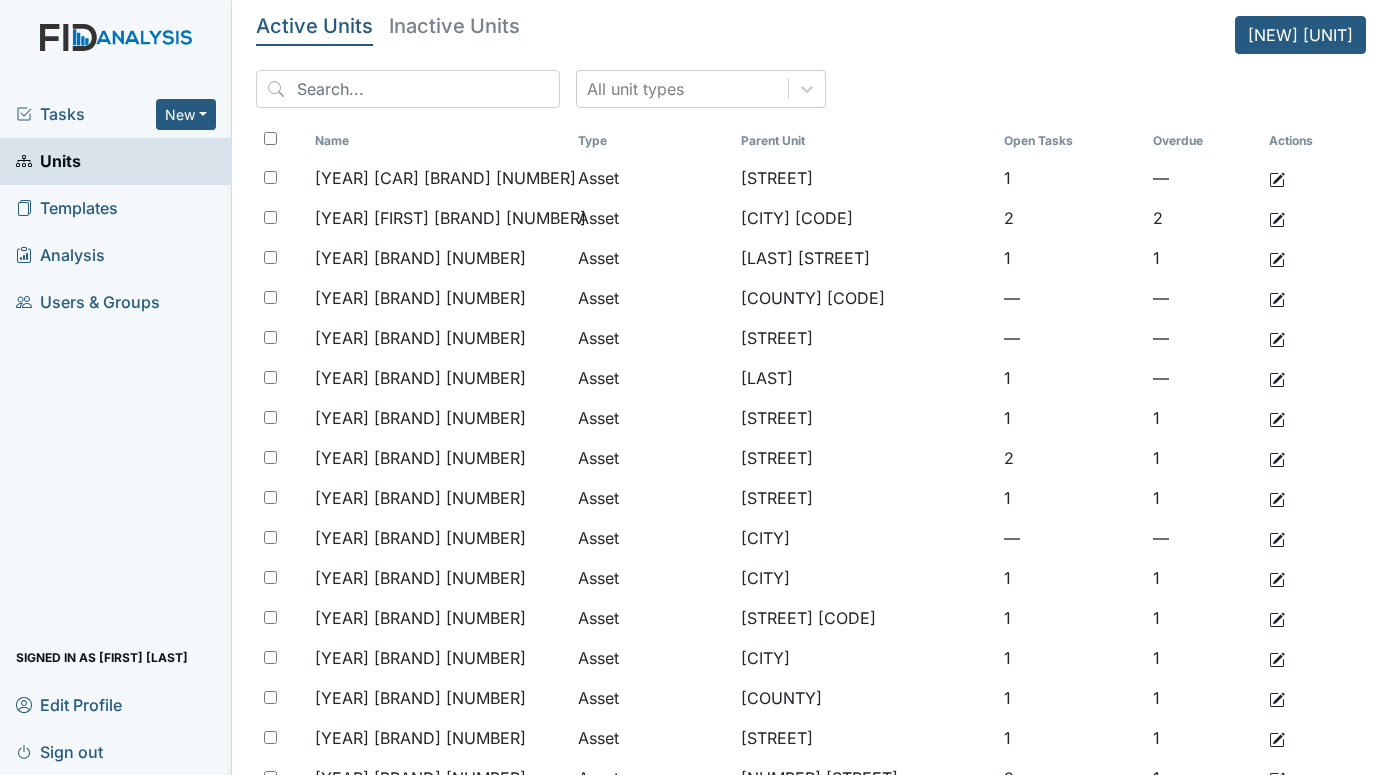 scroll, scrollTop: 0, scrollLeft: 0, axis: both 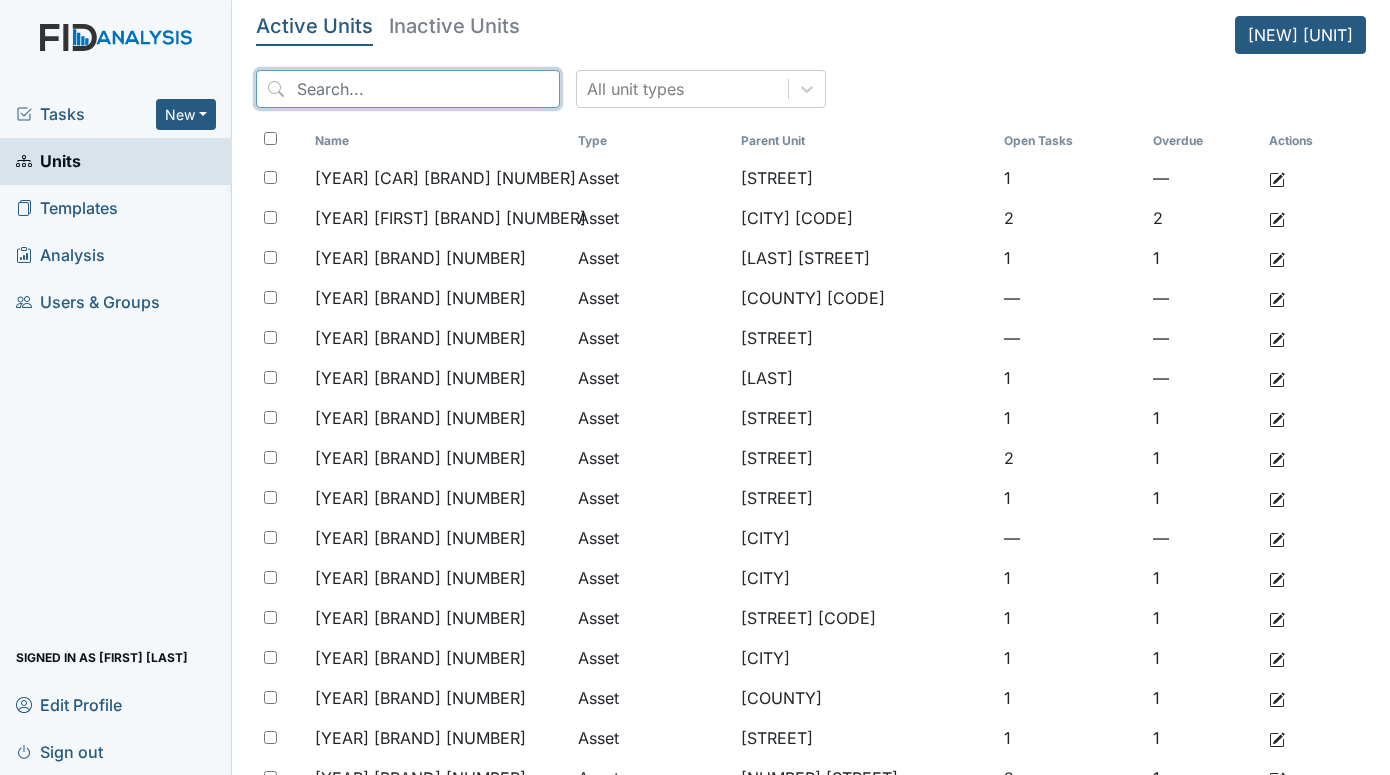 click at bounding box center [408, 89] 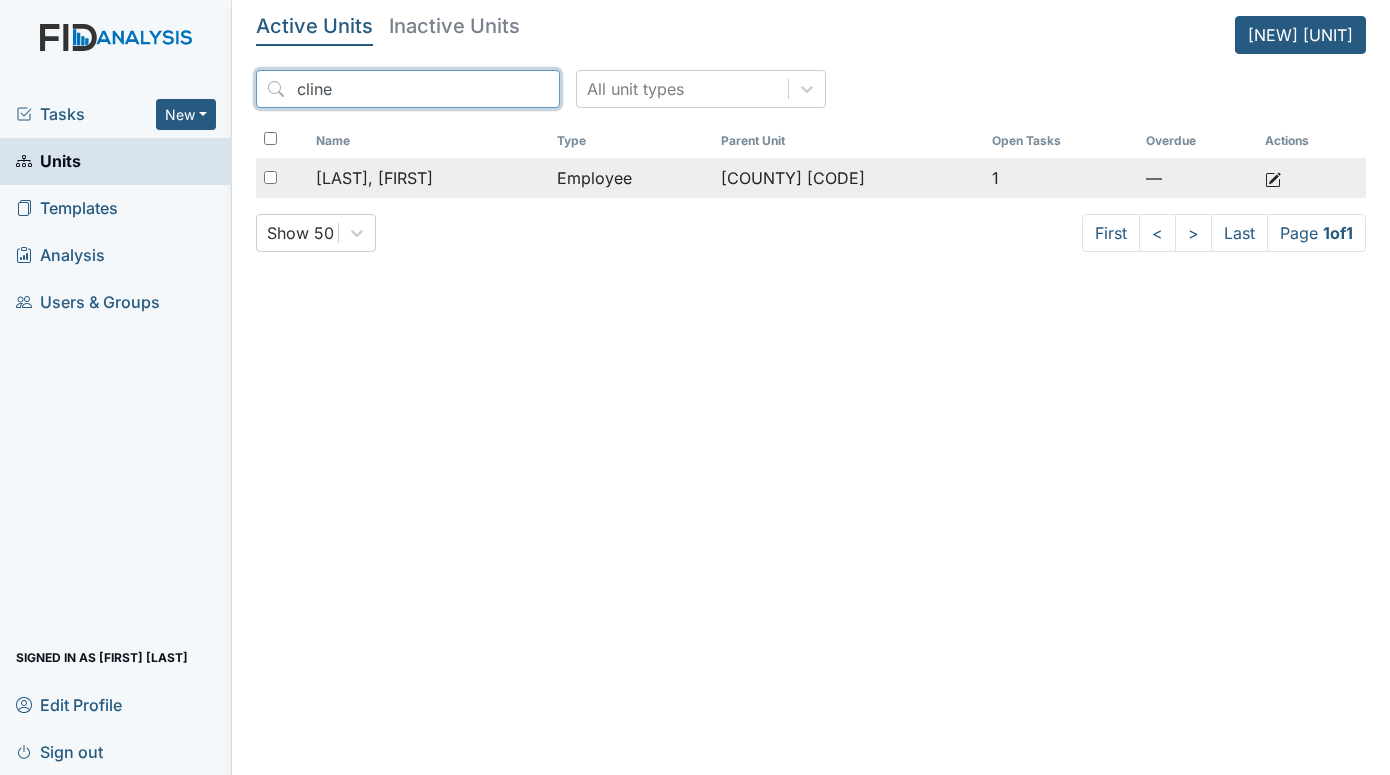 type on "cline" 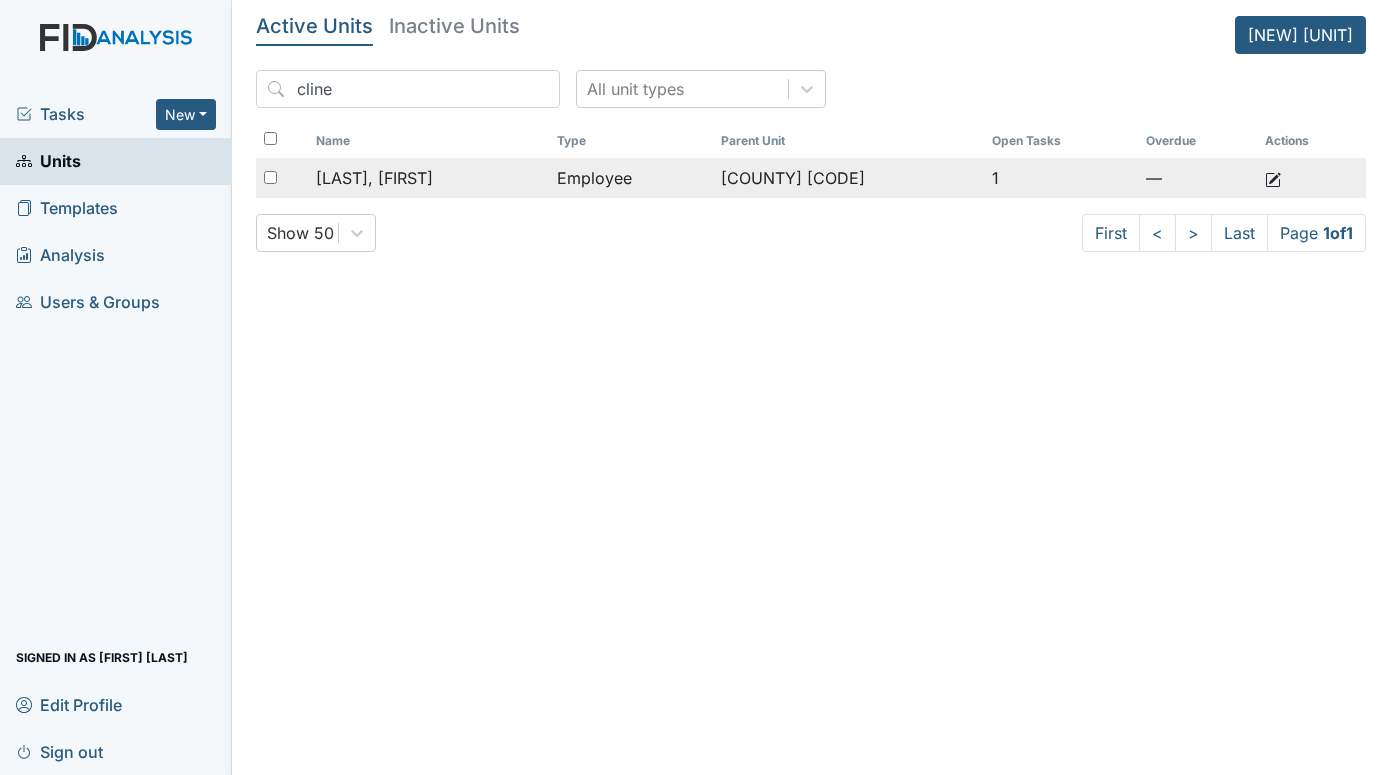 click on "Employee" at bounding box center (631, 178) 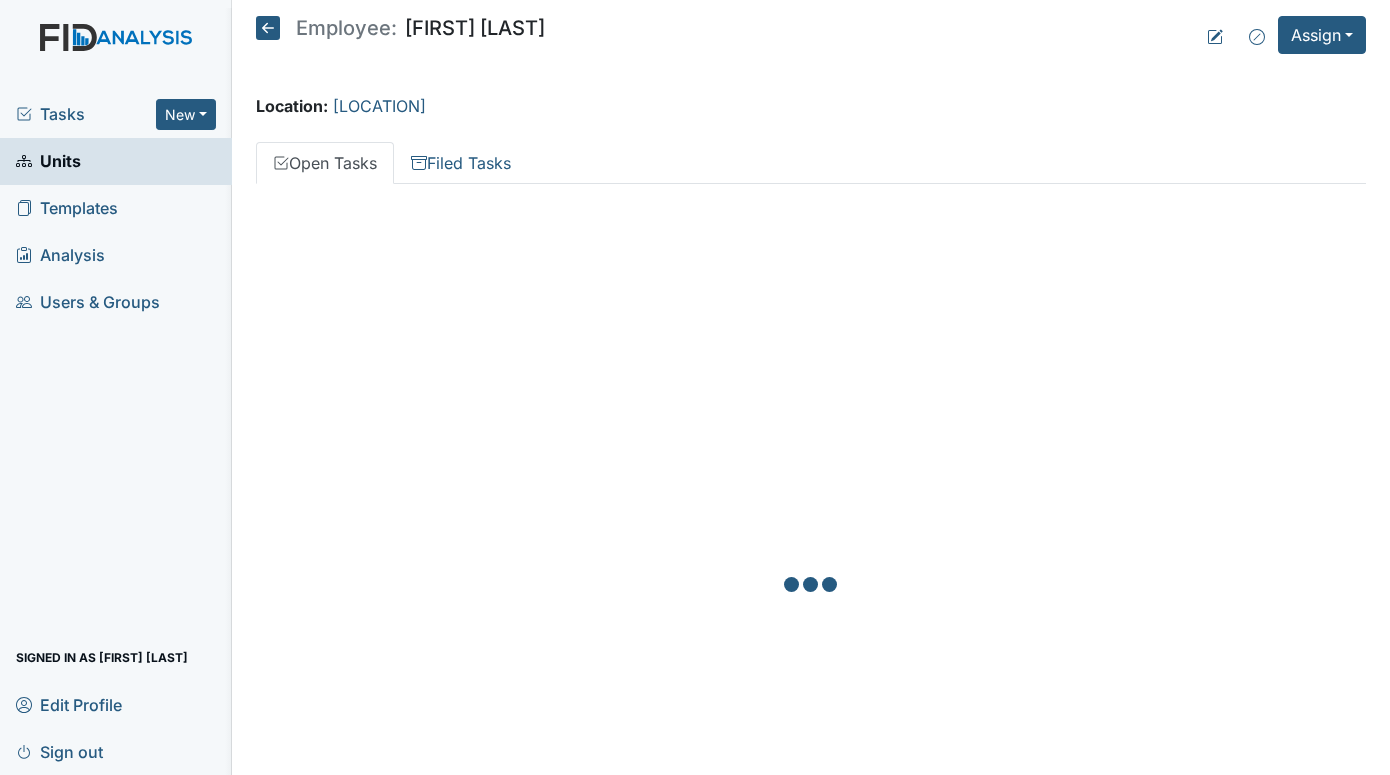 scroll, scrollTop: 0, scrollLeft: 0, axis: both 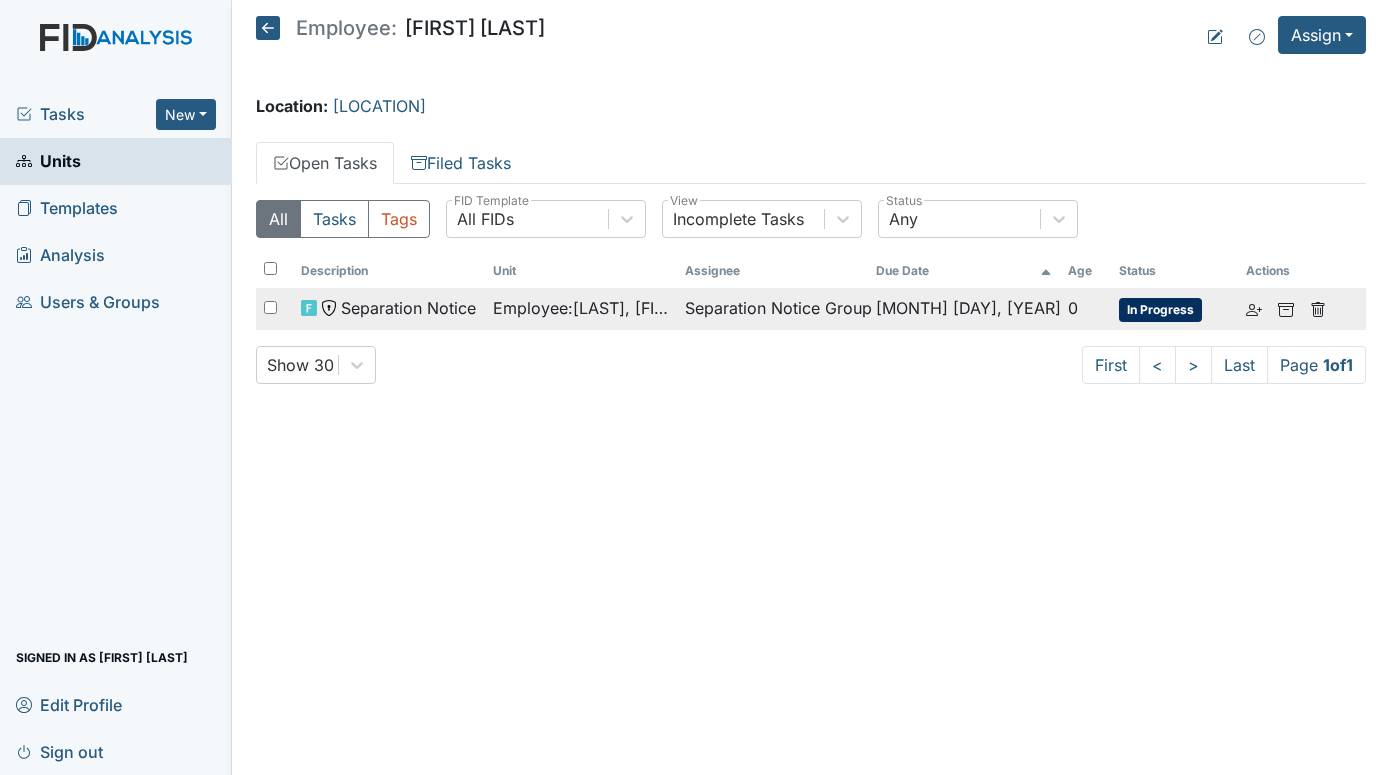 click on "Employee : [LAST], [FIRST]" at bounding box center [581, 308] 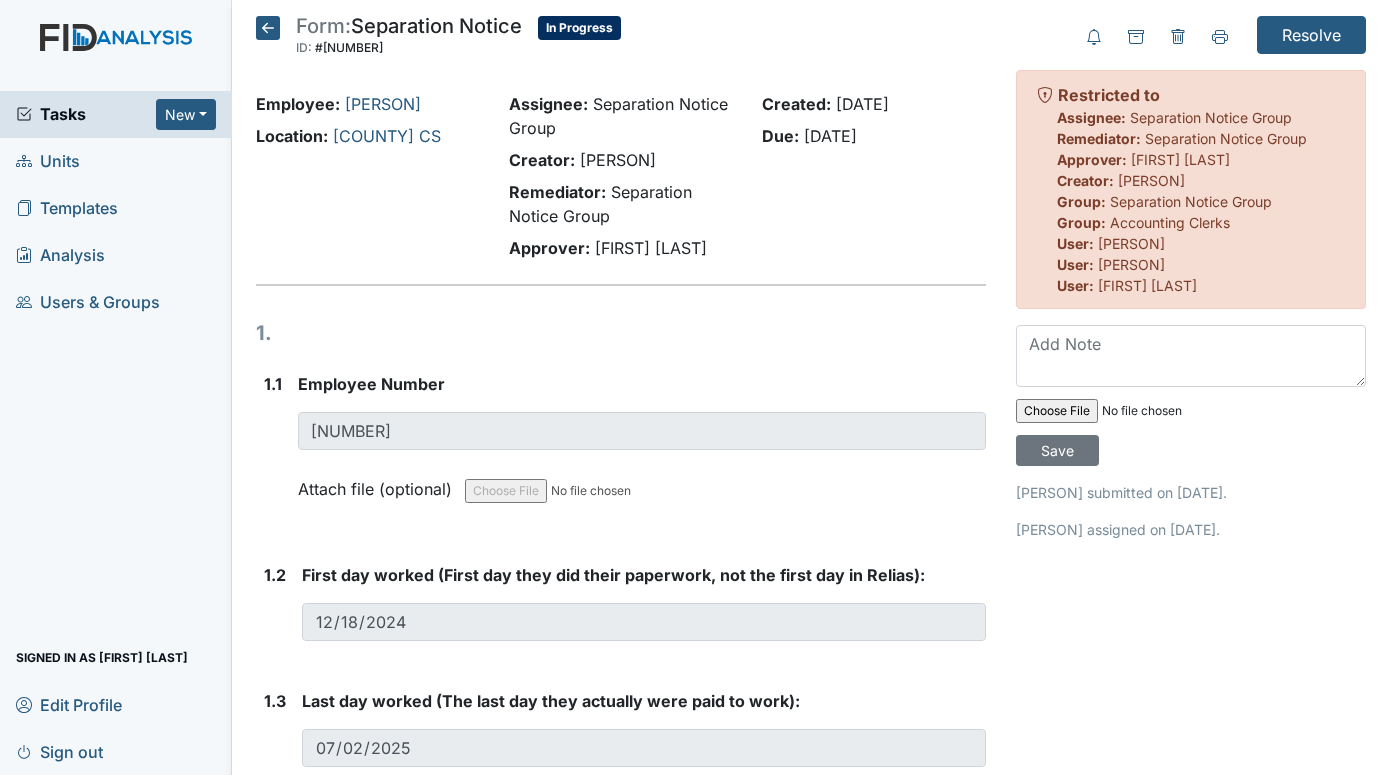 scroll, scrollTop: 0, scrollLeft: 0, axis: both 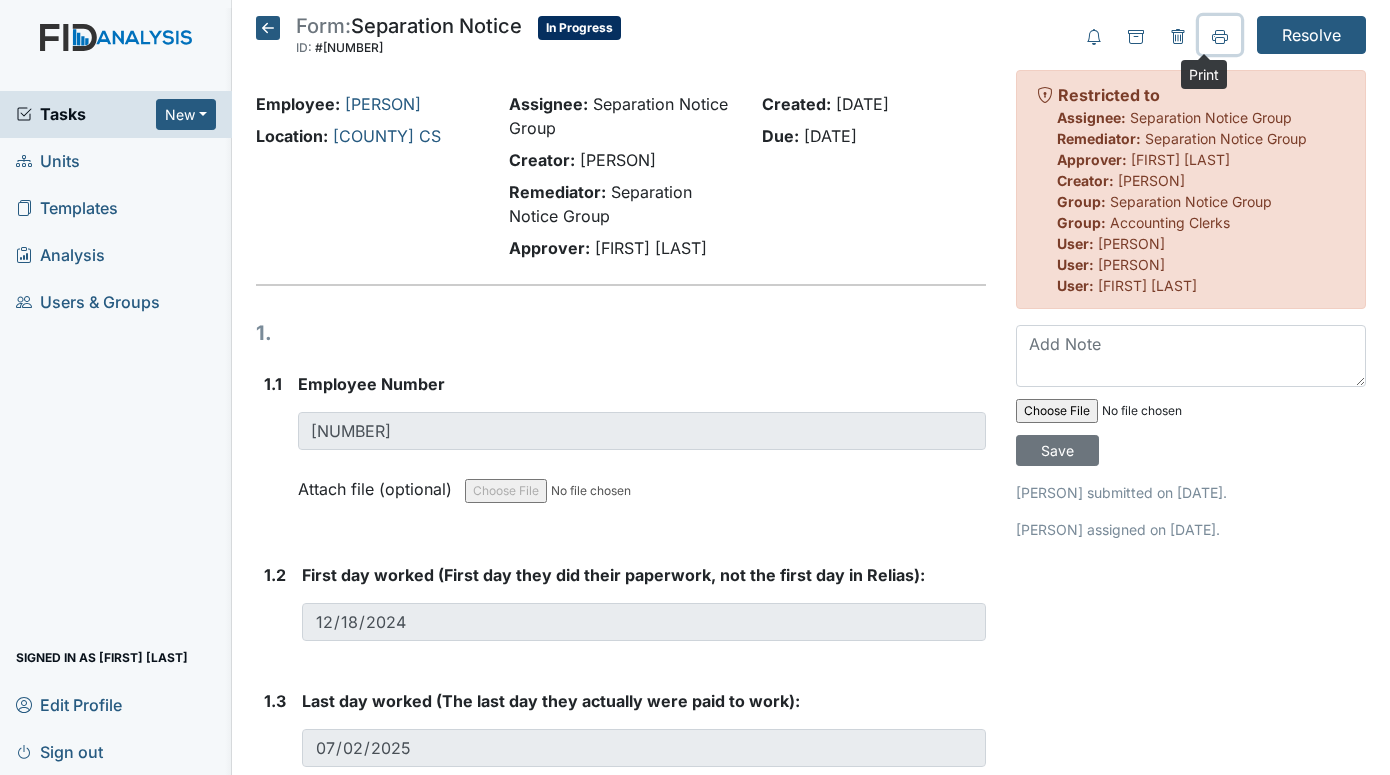 click at bounding box center [1220, 35] 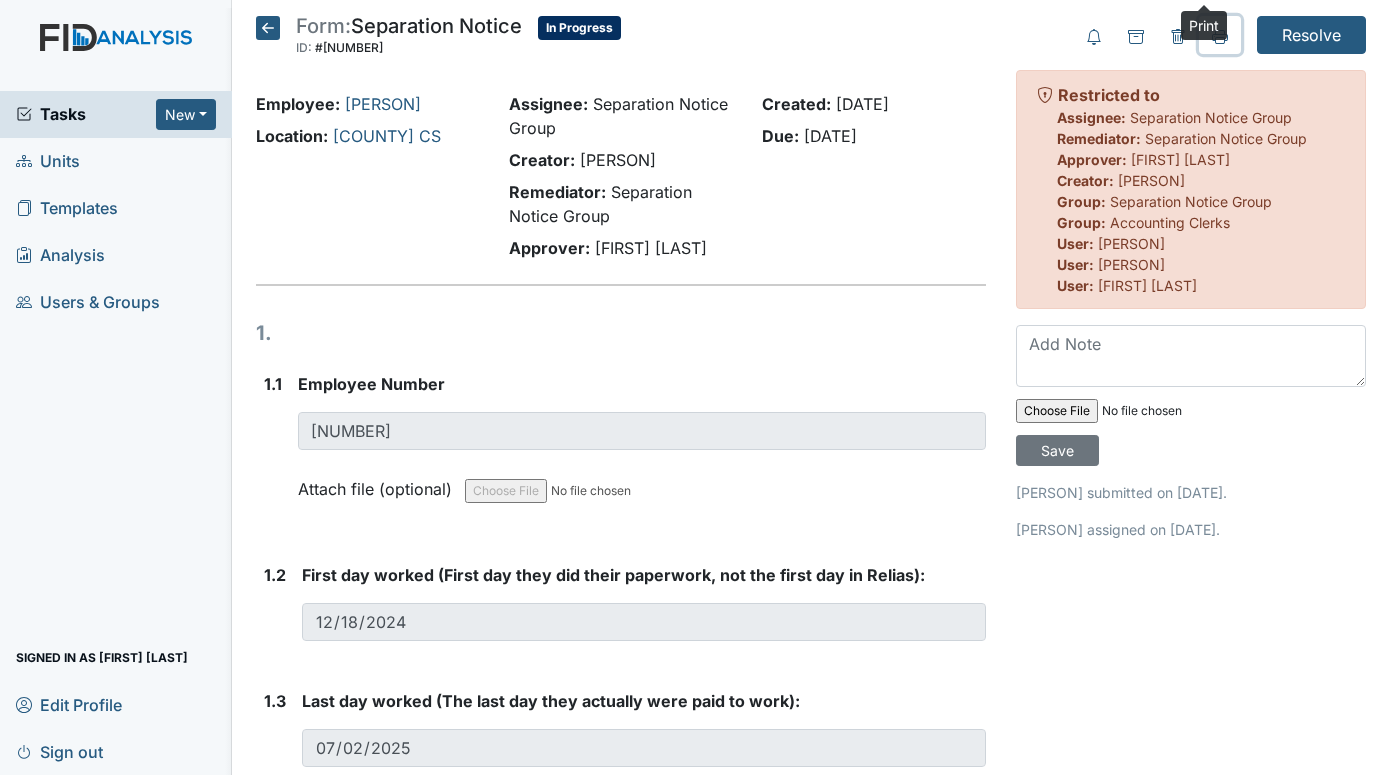 scroll, scrollTop: 200, scrollLeft: 0, axis: vertical 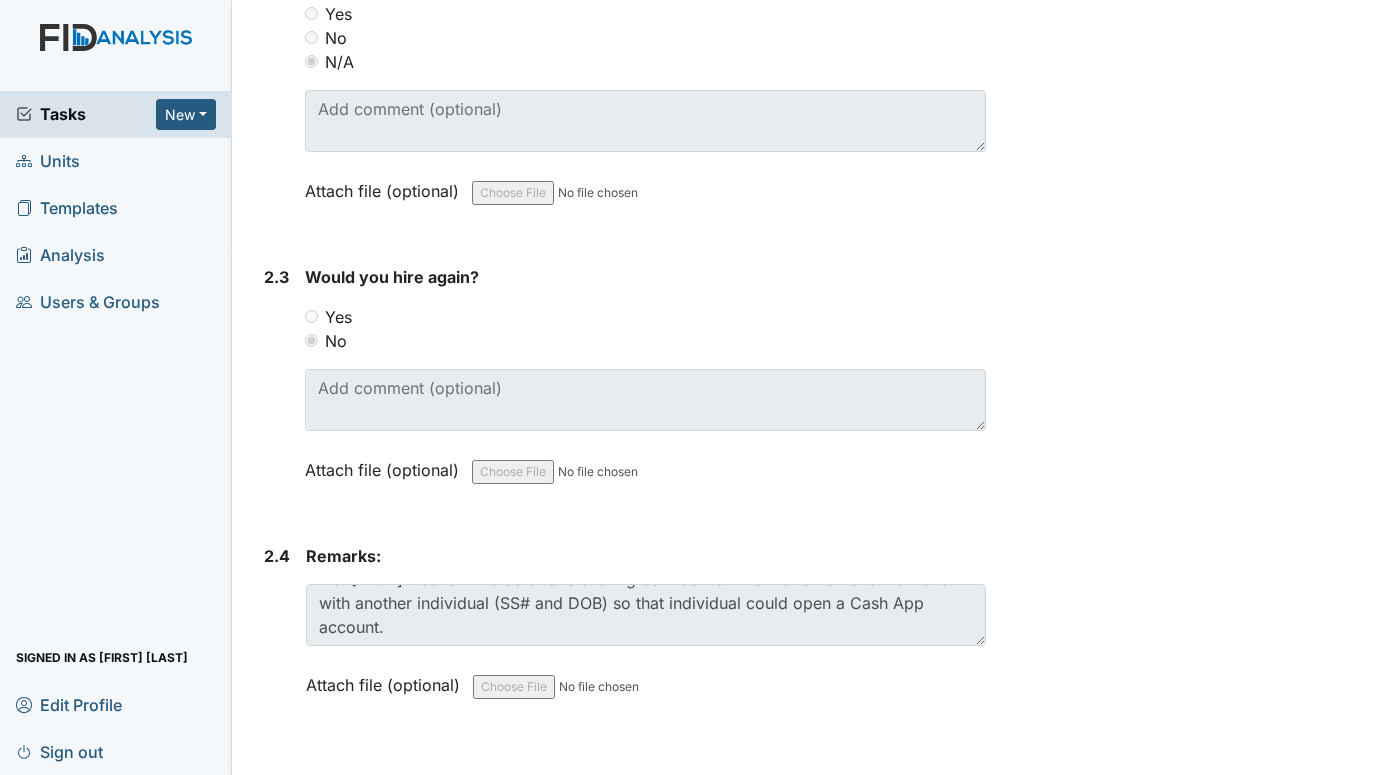 click on "Tasks" at bounding box center [86, 114] 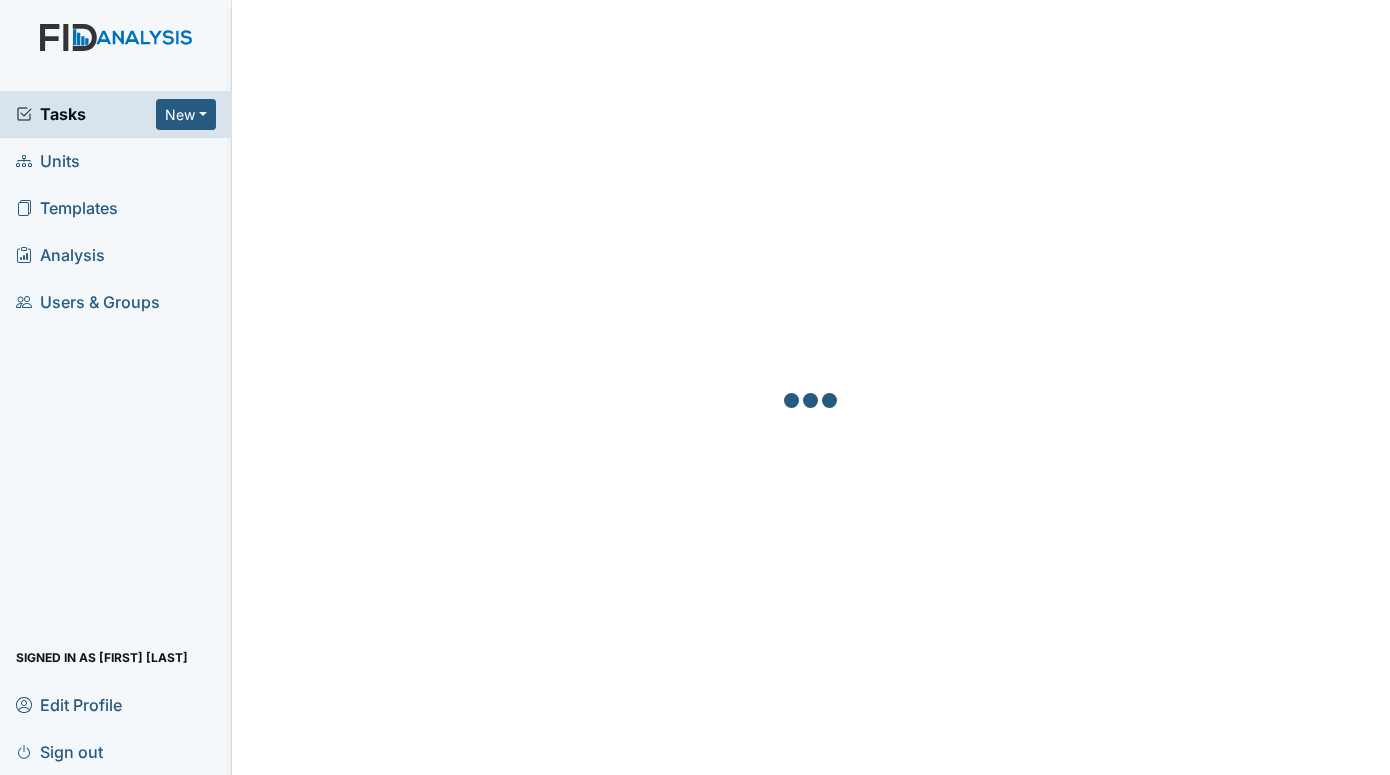 scroll, scrollTop: 0, scrollLeft: 0, axis: both 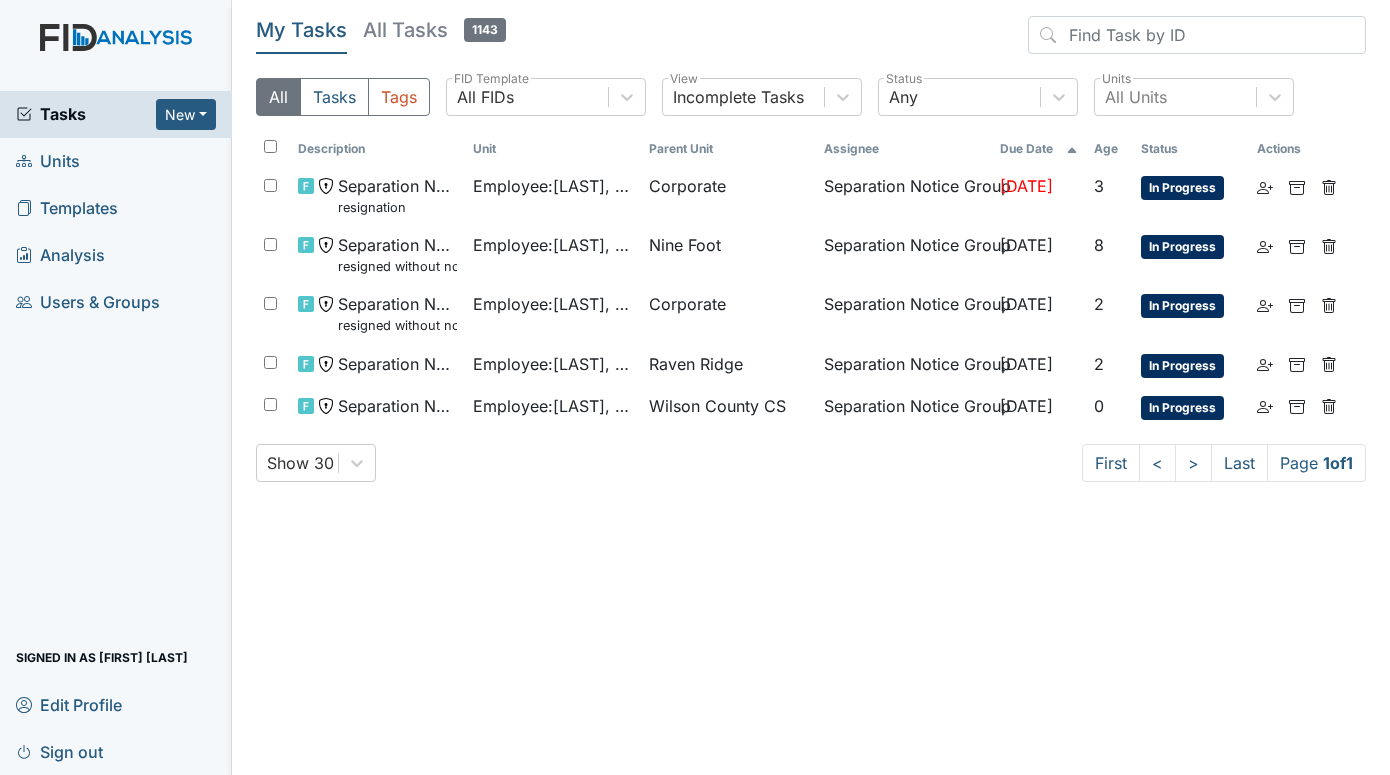 click on "Units" at bounding box center [48, 161] 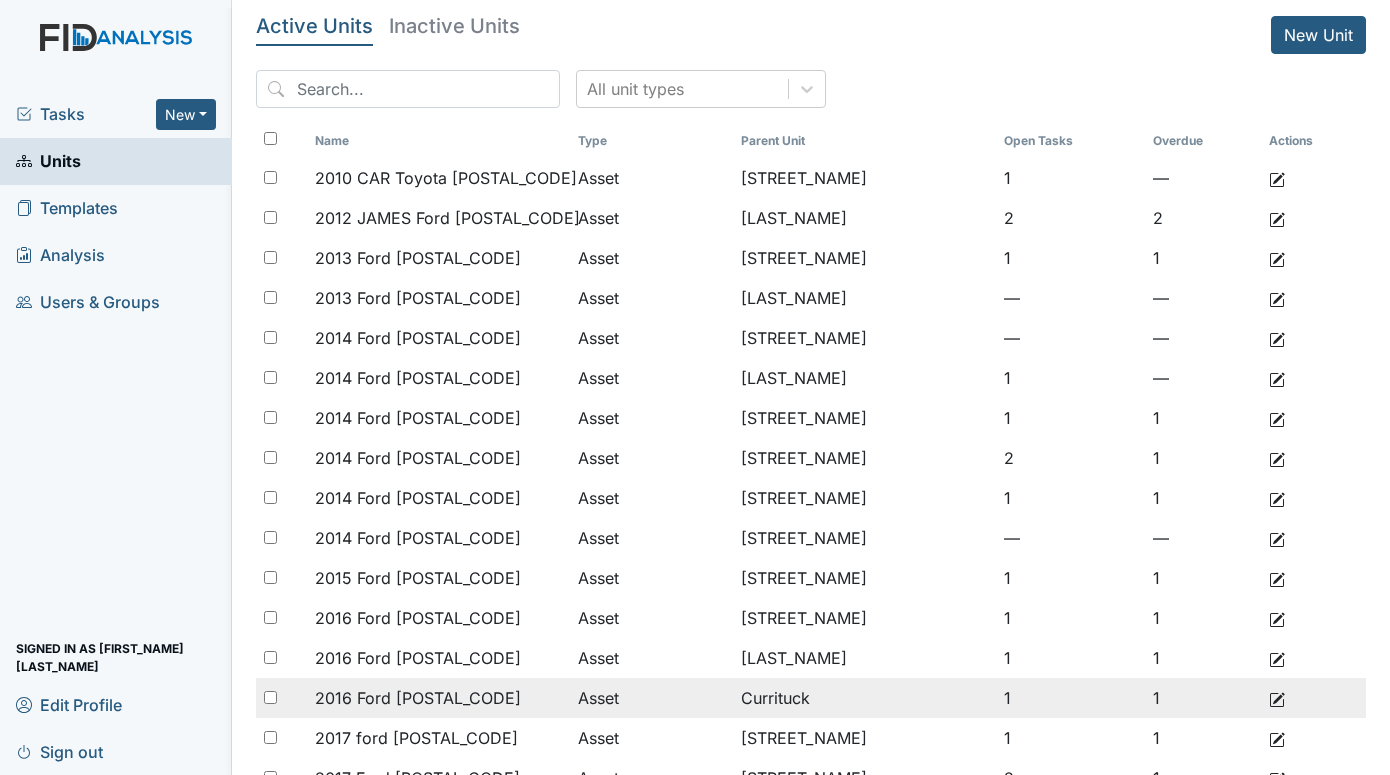 scroll, scrollTop: 0, scrollLeft: 0, axis: both 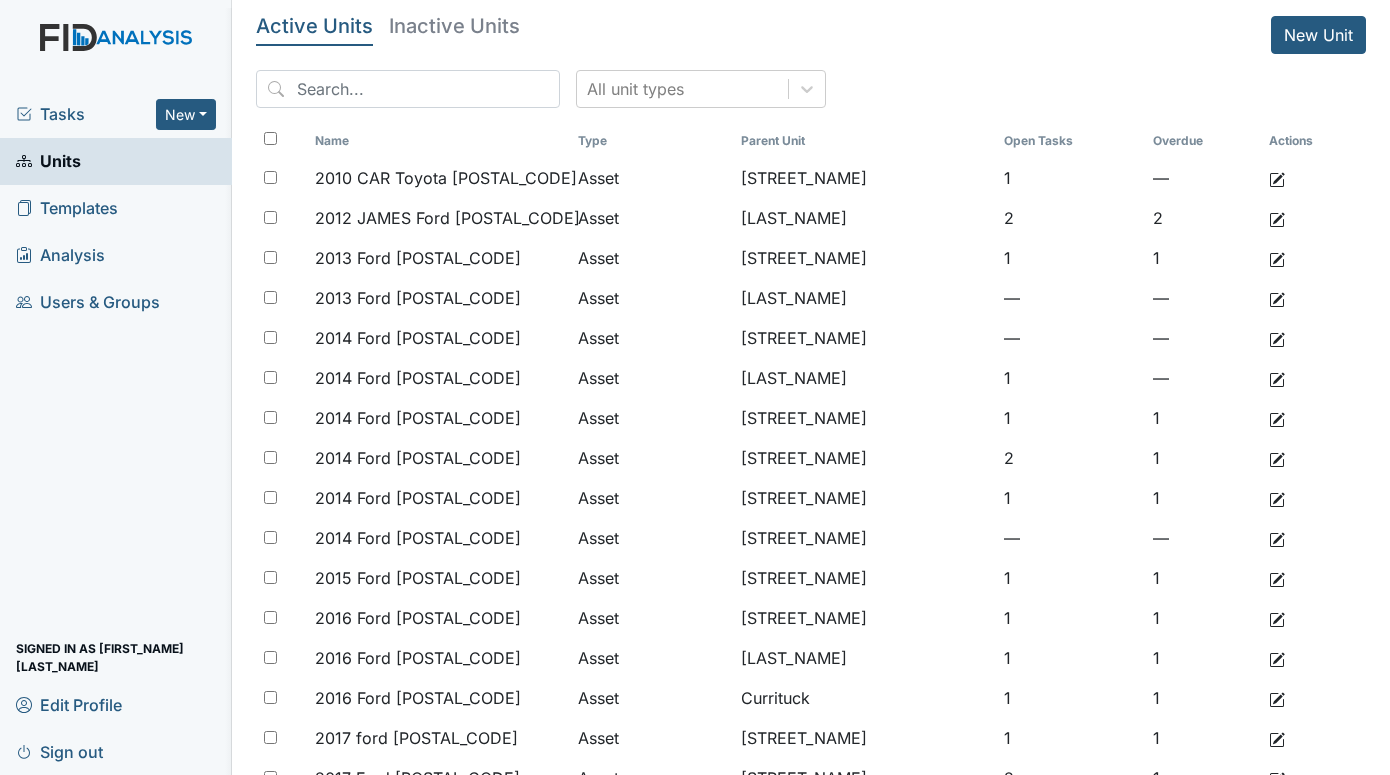 click on "Tasks" at bounding box center [86, 114] 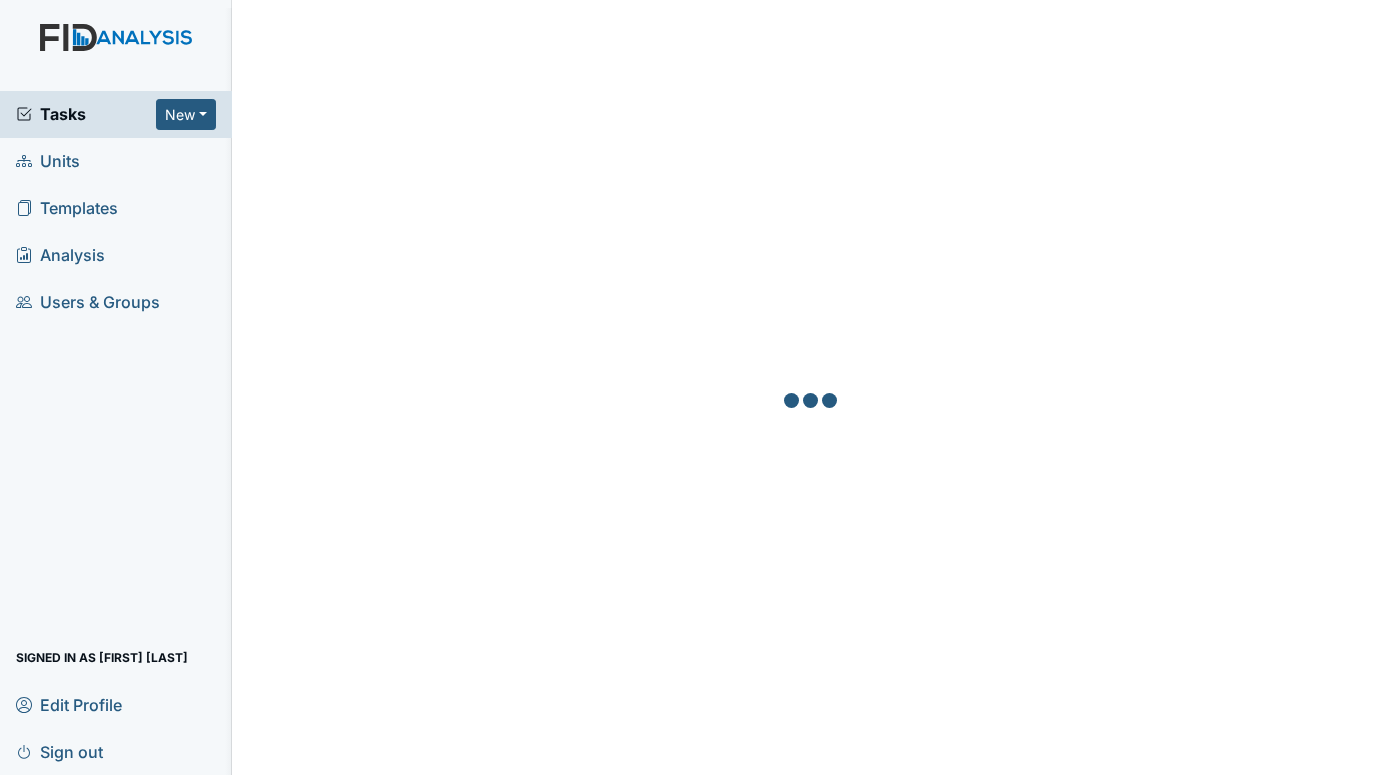 scroll, scrollTop: 0, scrollLeft: 0, axis: both 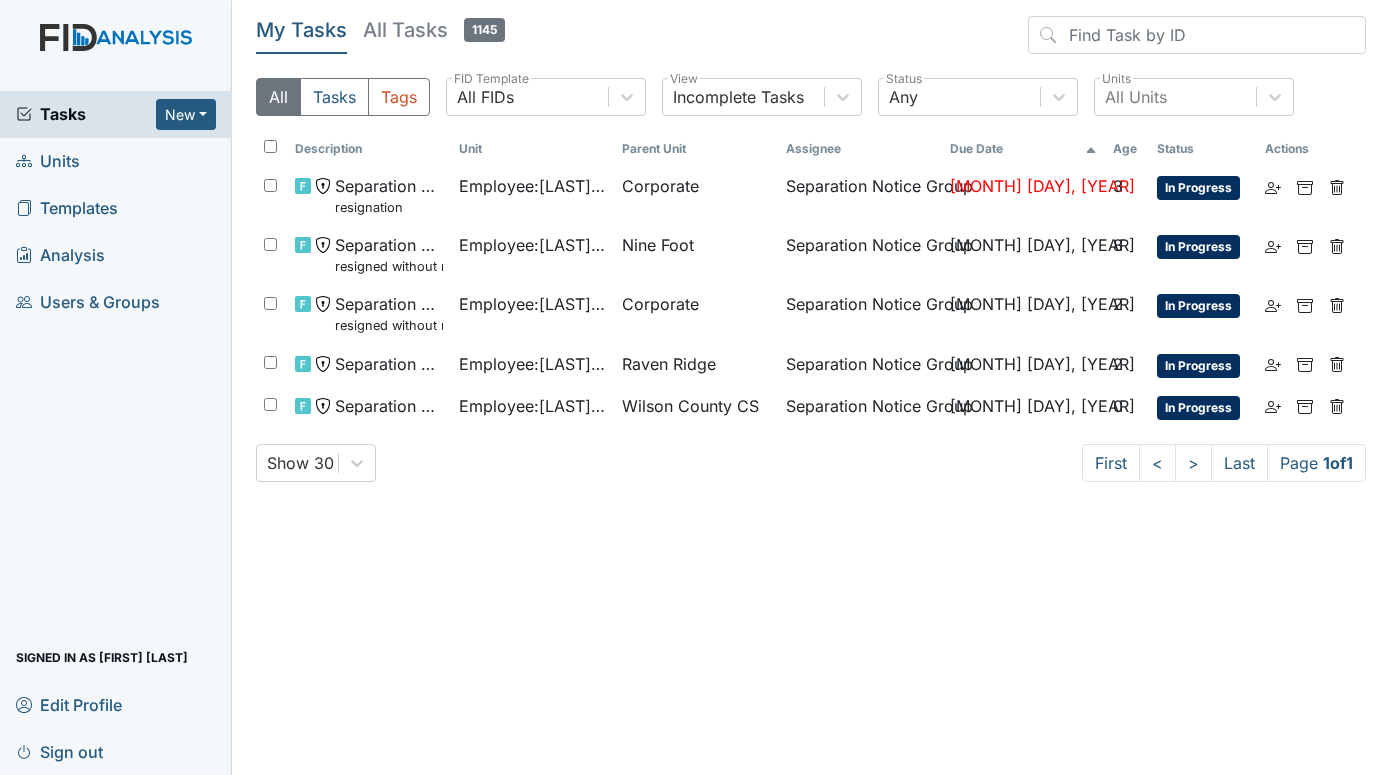 click on "Units" at bounding box center (48, 161) 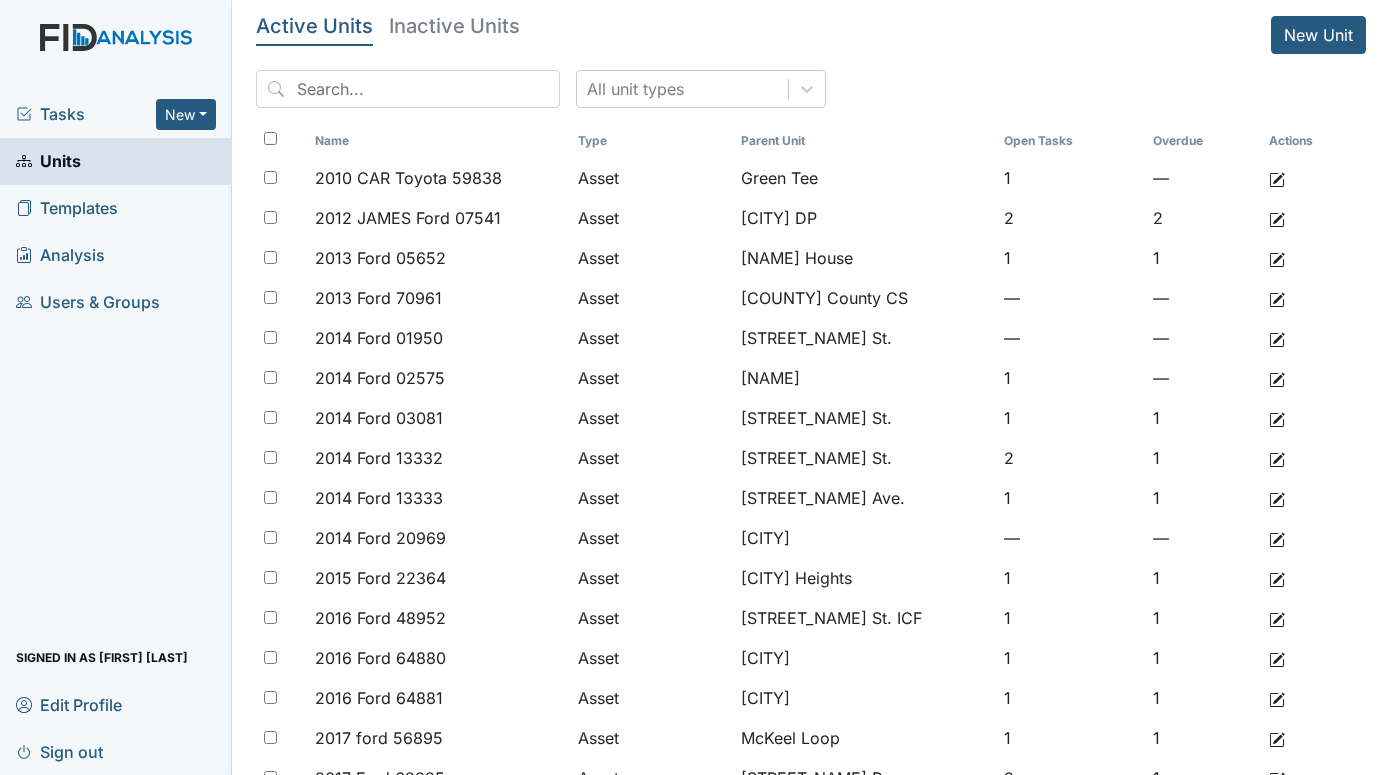 scroll, scrollTop: 0, scrollLeft: 0, axis: both 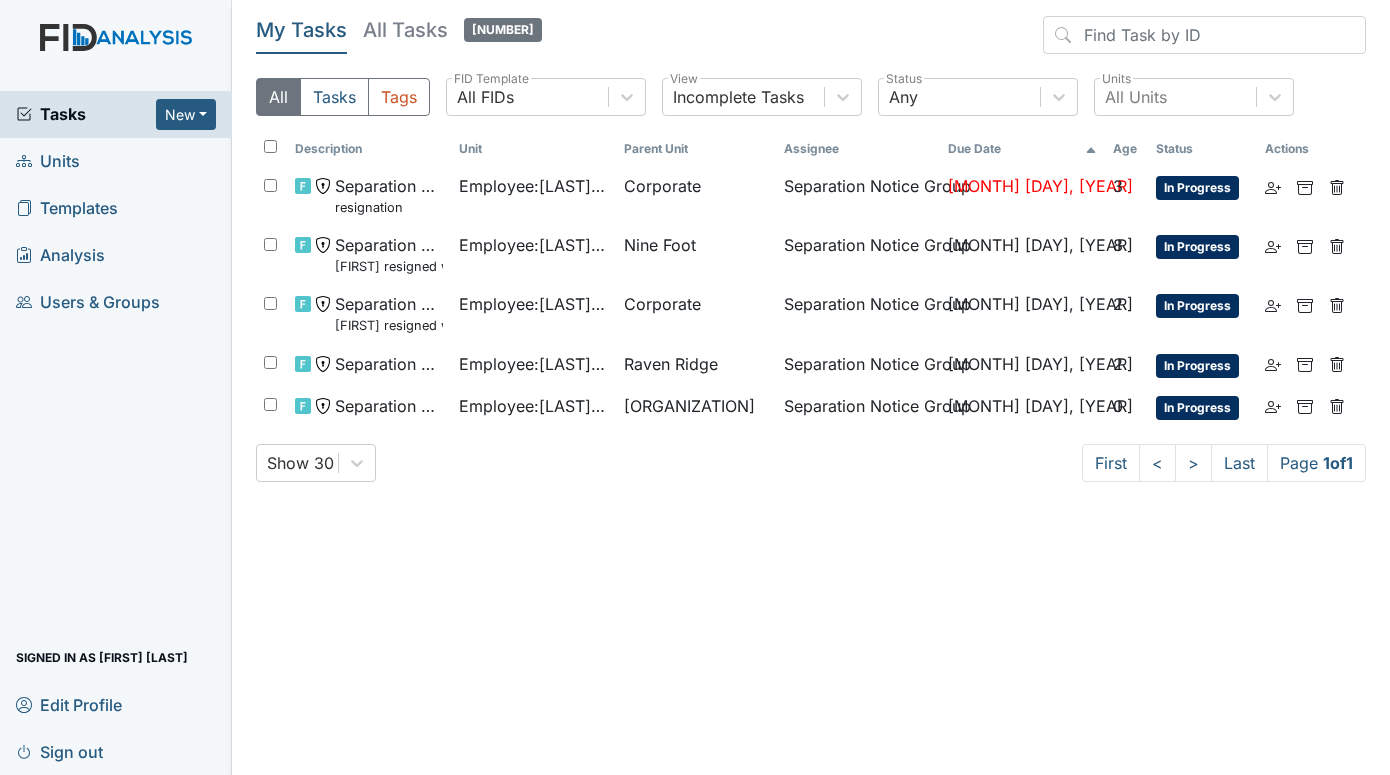 click on "Units" at bounding box center [48, 161] 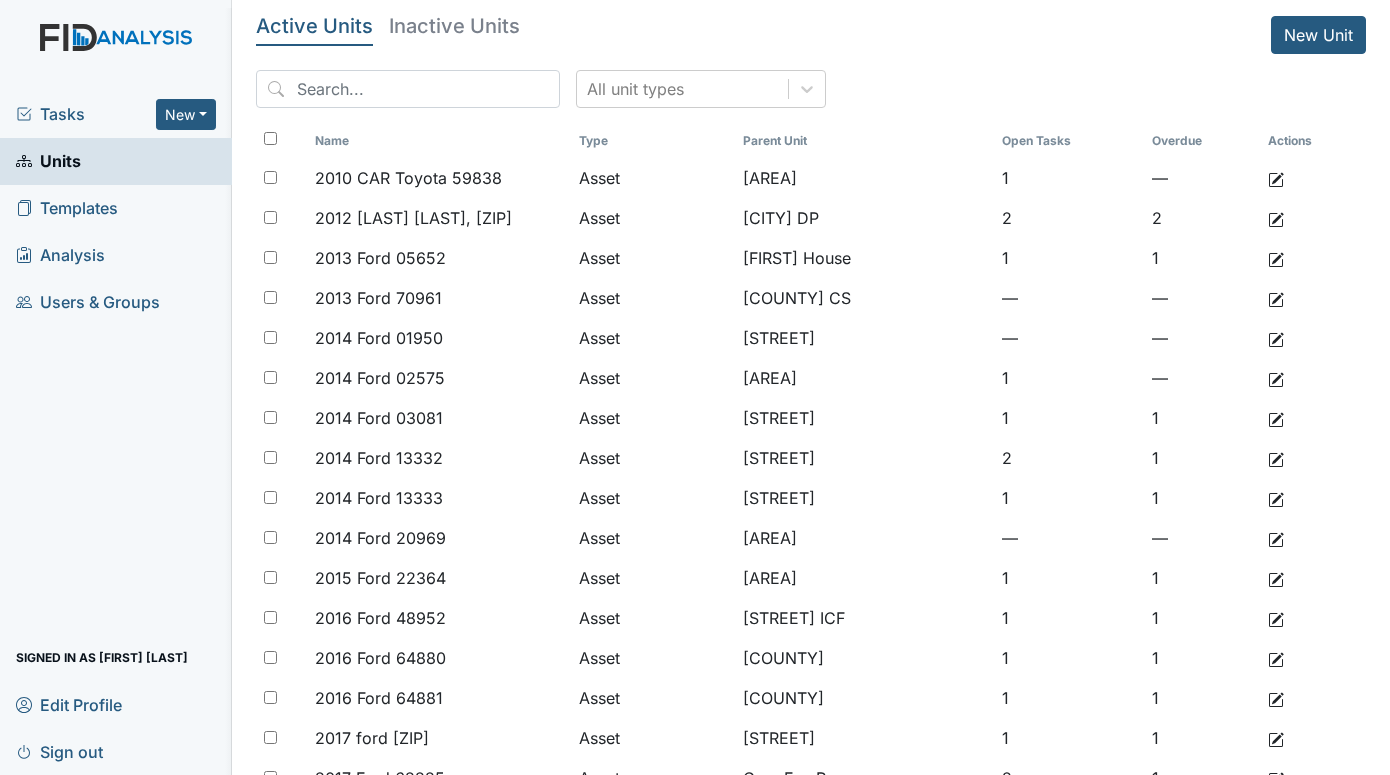 scroll, scrollTop: 0, scrollLeft: 0, axis: both 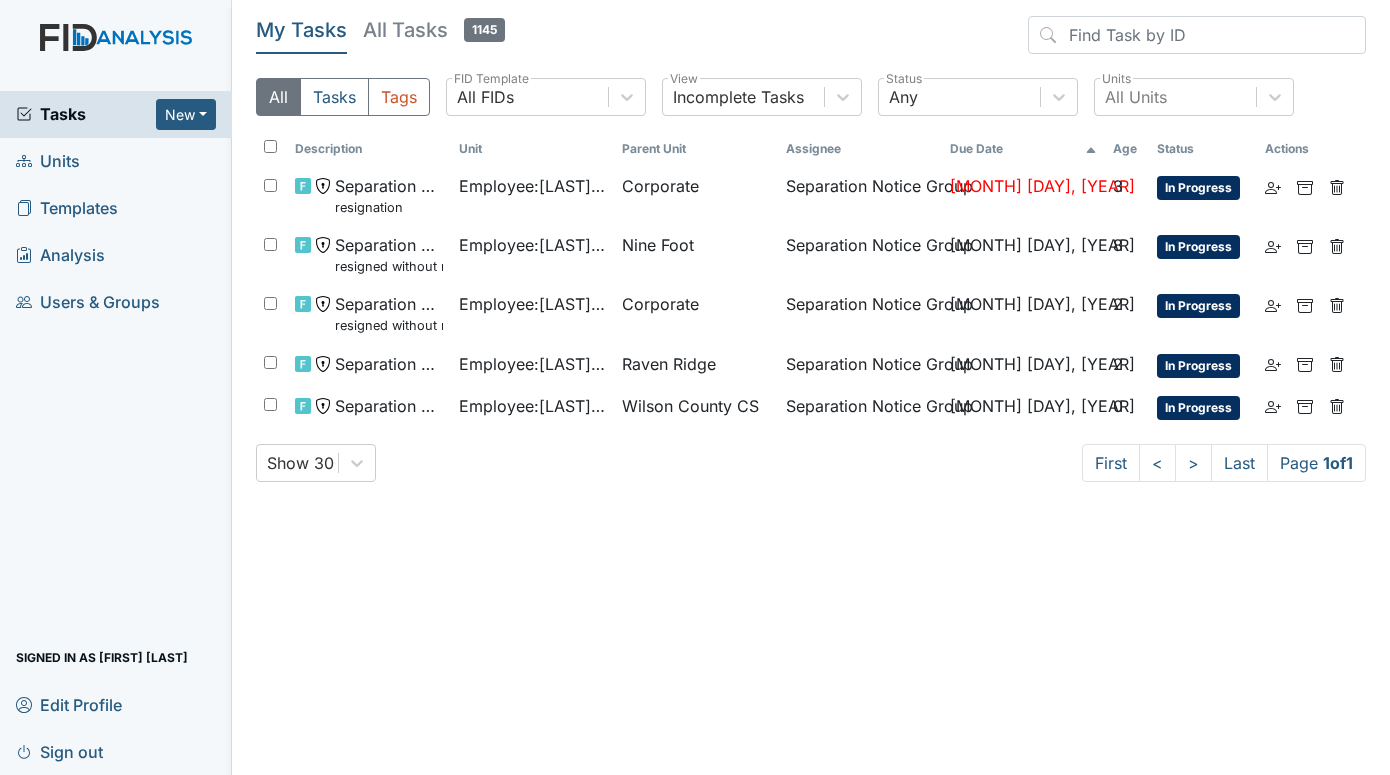 click on "Units" at bounding box center (48, 161) 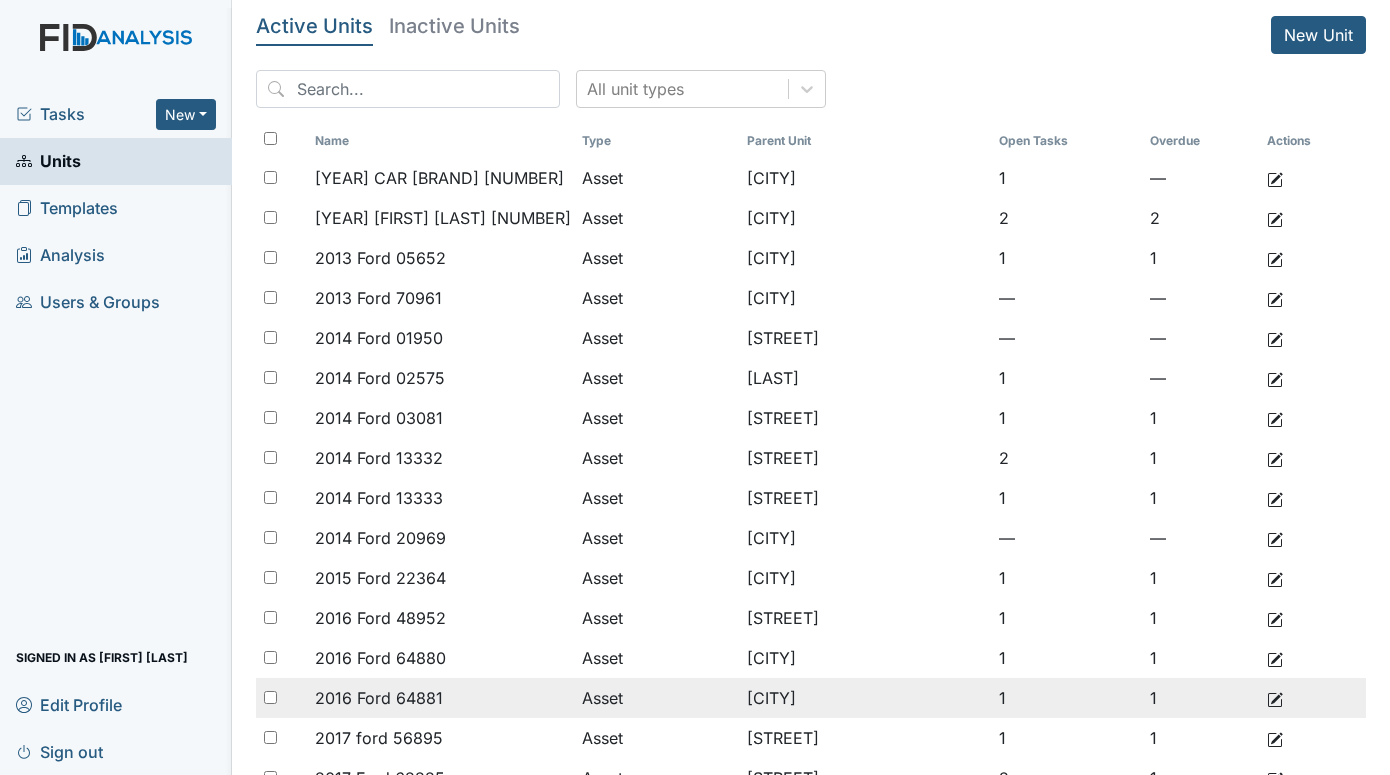 scroll, scrollTop: 0, scrollLeft: 0, axis: both 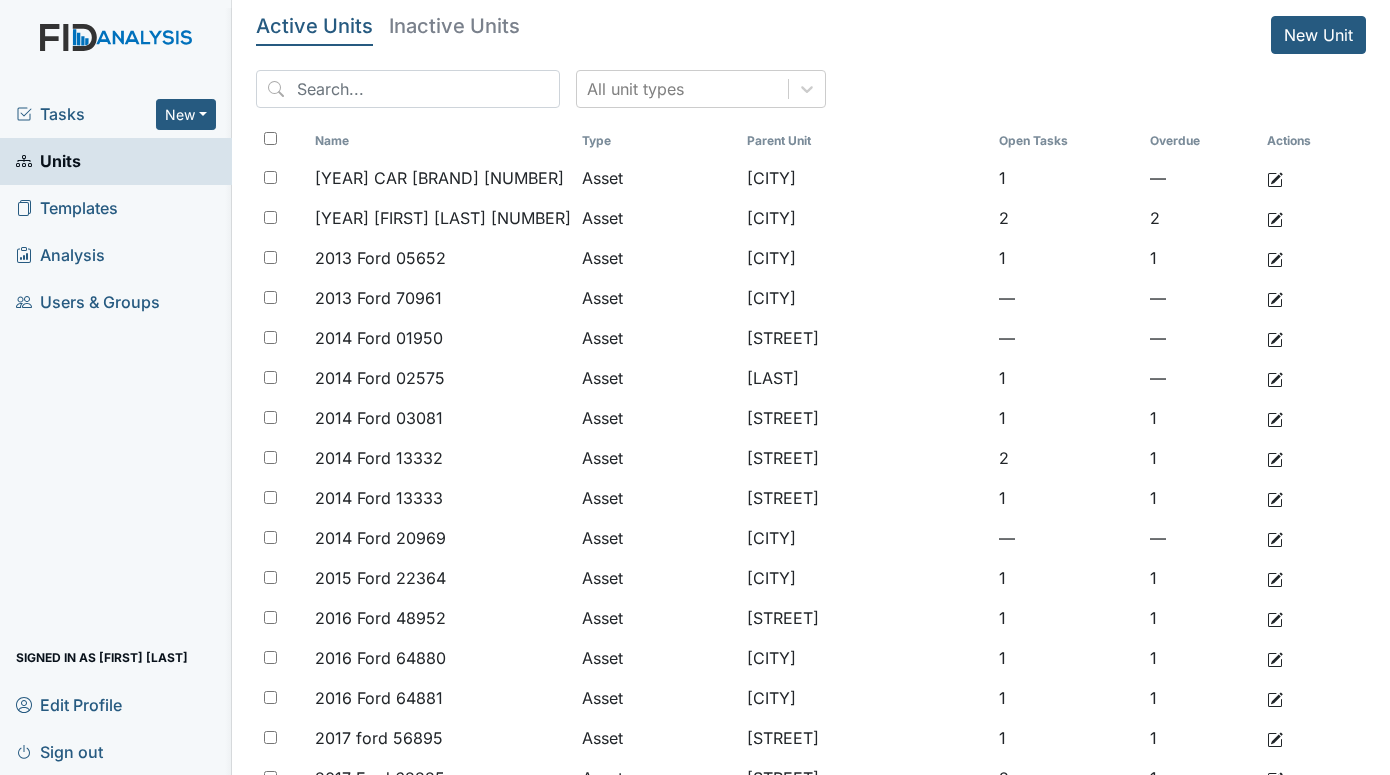 click on "Tasks" at bounding box center [86, 114] 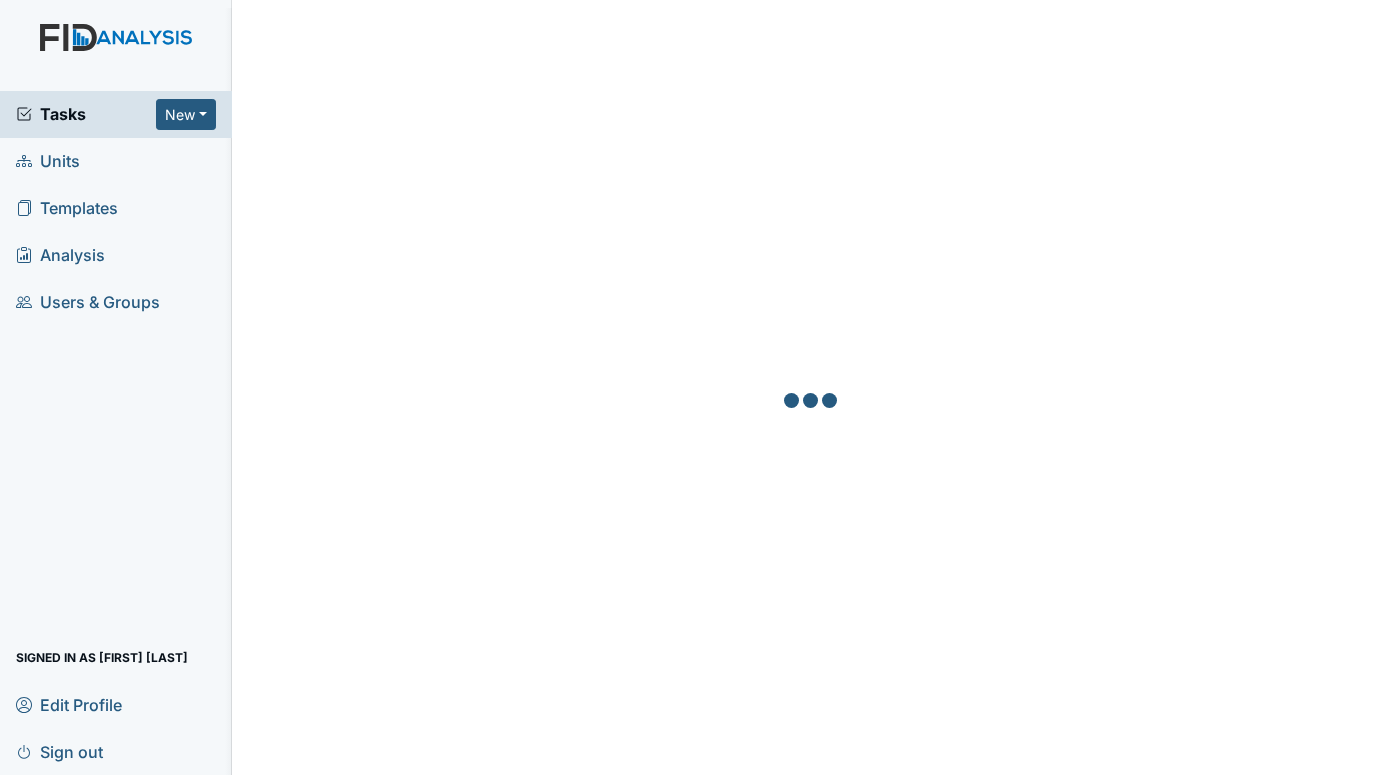scroll, scrollTop: 0, scrollLeft: 0, axis: both 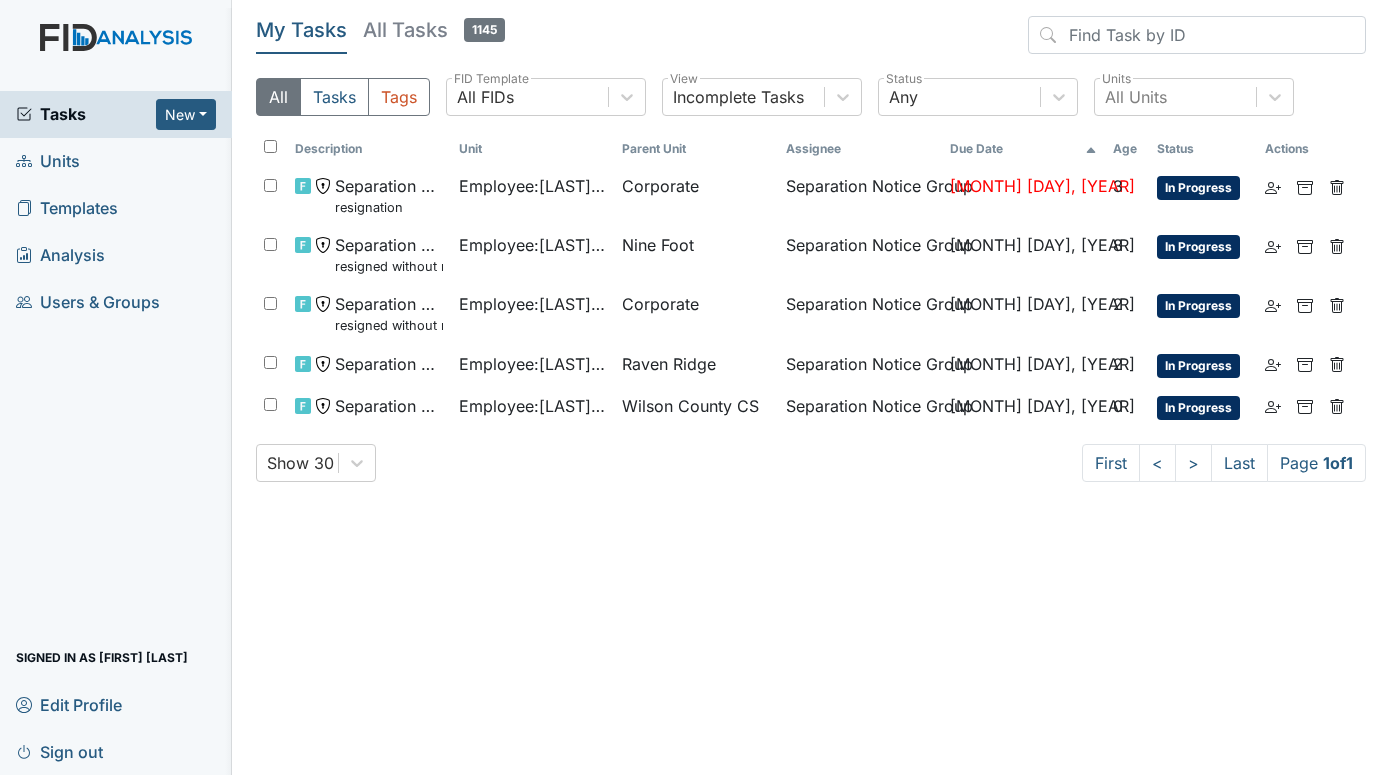 click on "Units" at bounding box center [48, 161] 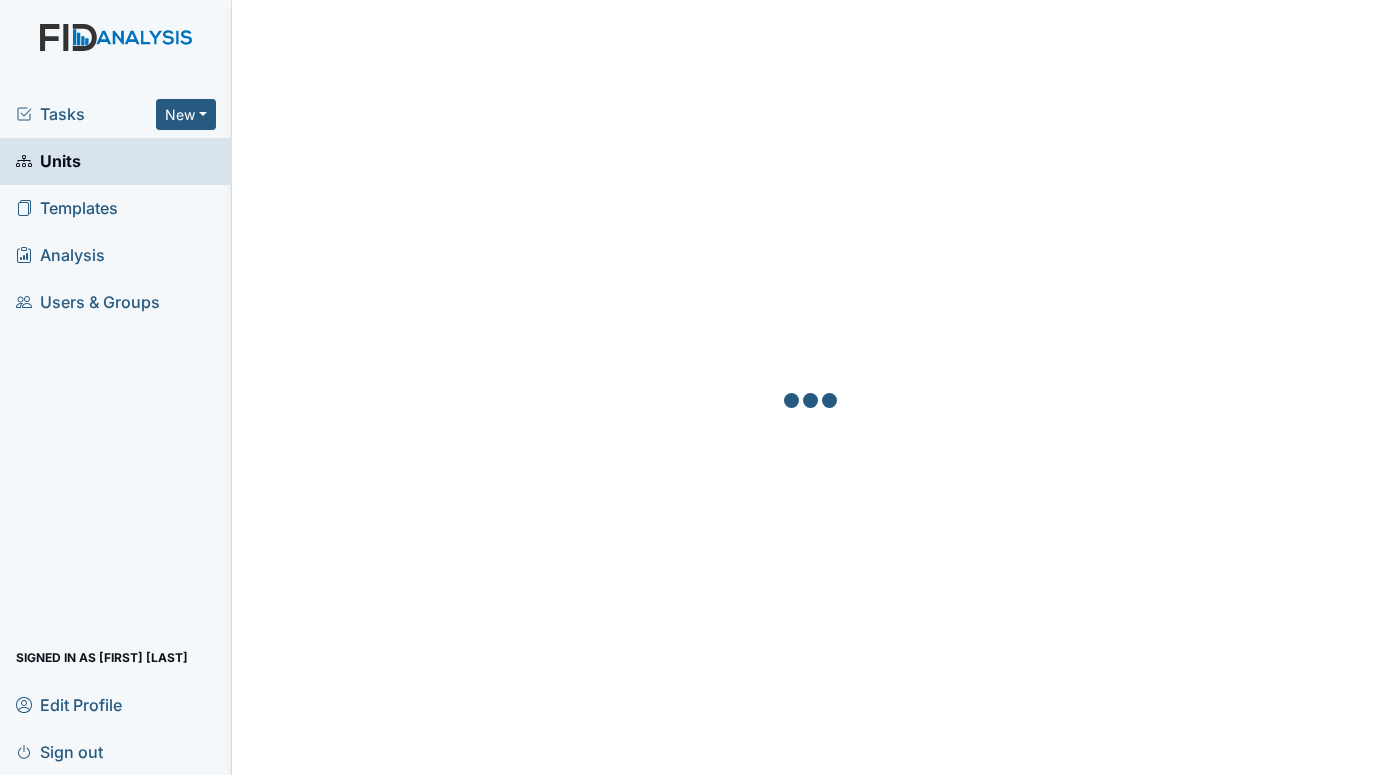 scroll, scrollTop: 0, scrollLeft: 0, axis: both 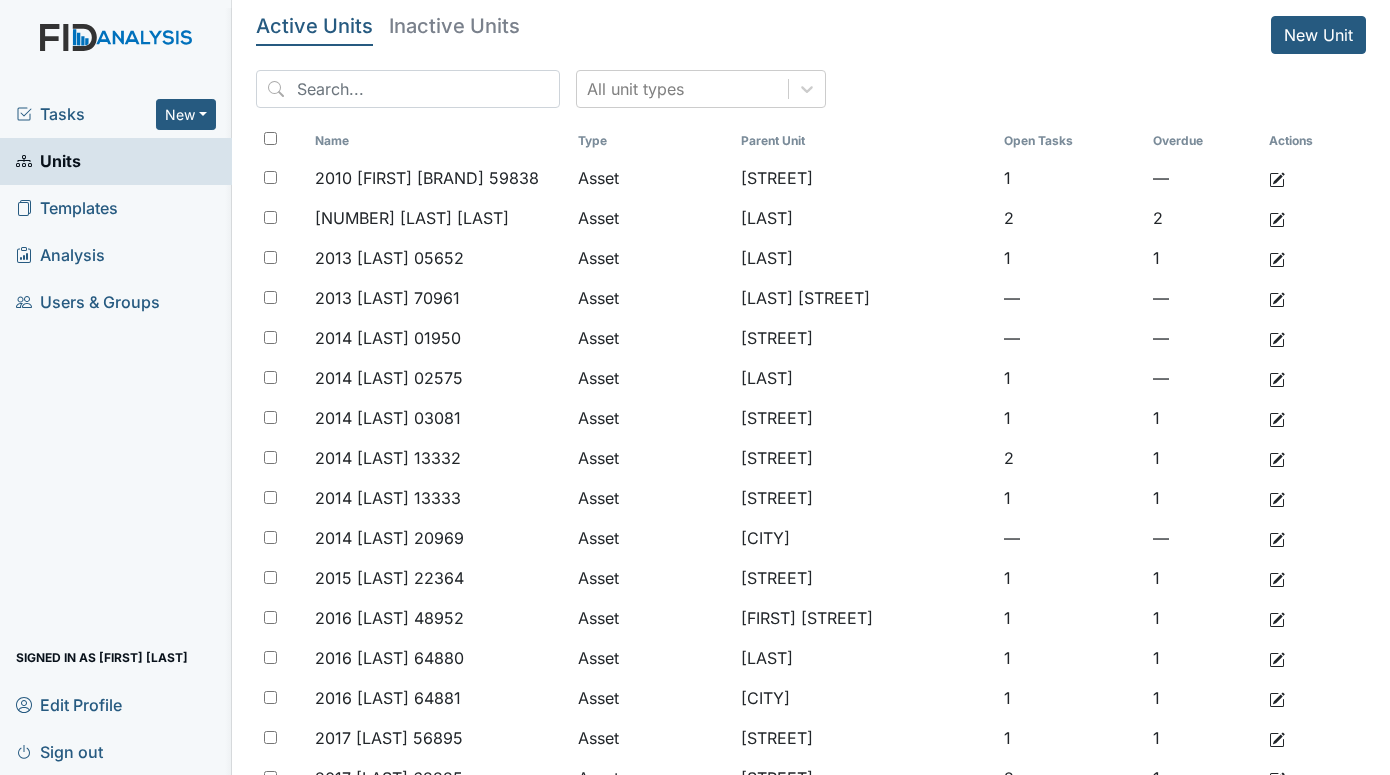 click on "Signed in as [FIRST] [LAST]" at bounding box center [116, 433] 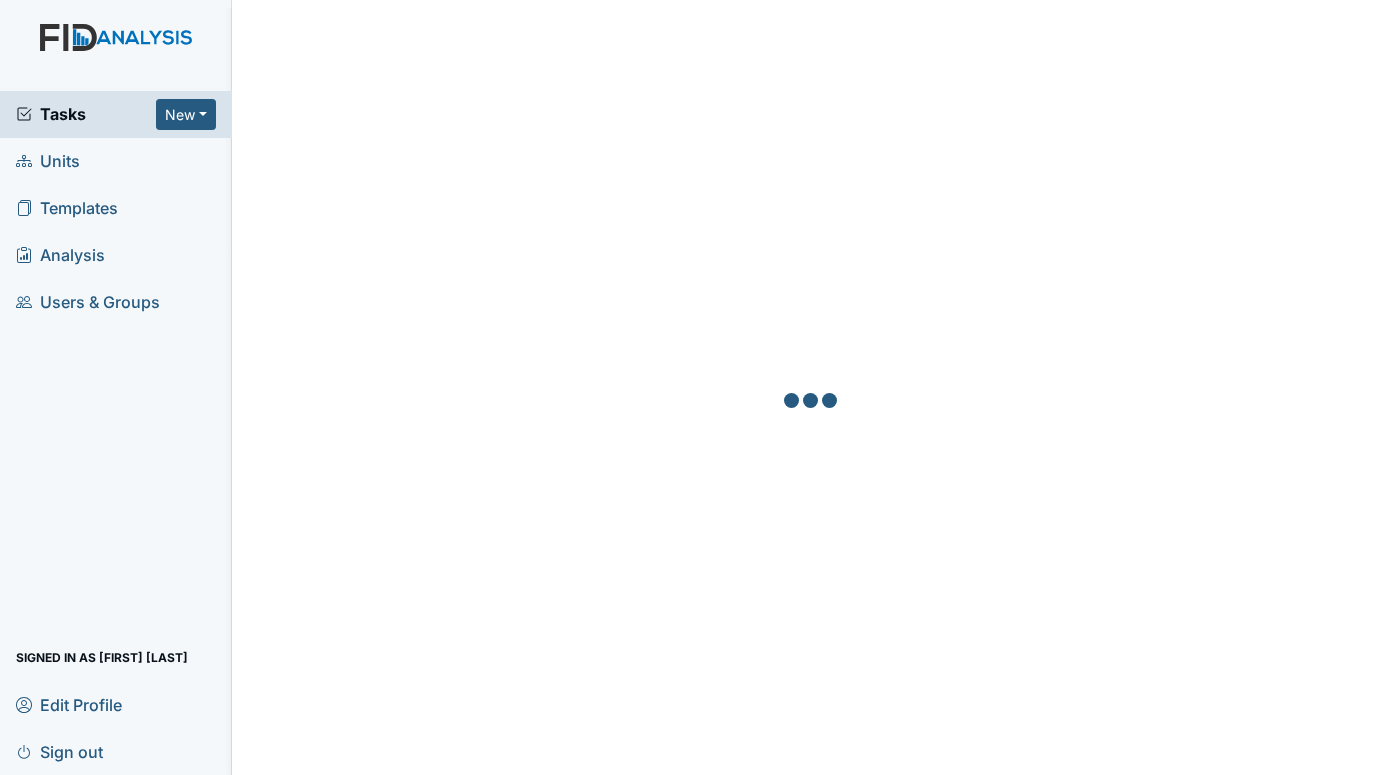 scroll, scrollTop: 0, scrollLeft: 0, axis: both 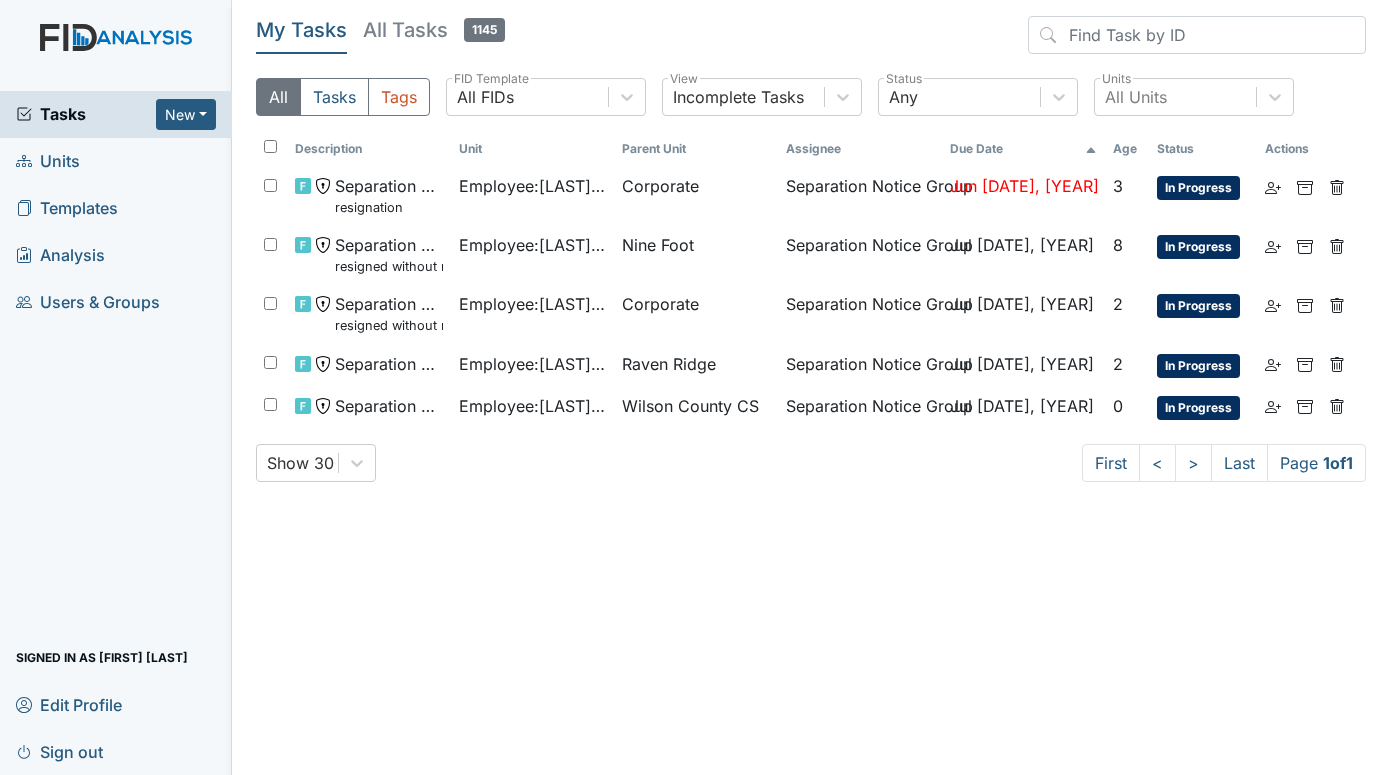 click on "Units" at bounding box center [48, 161] 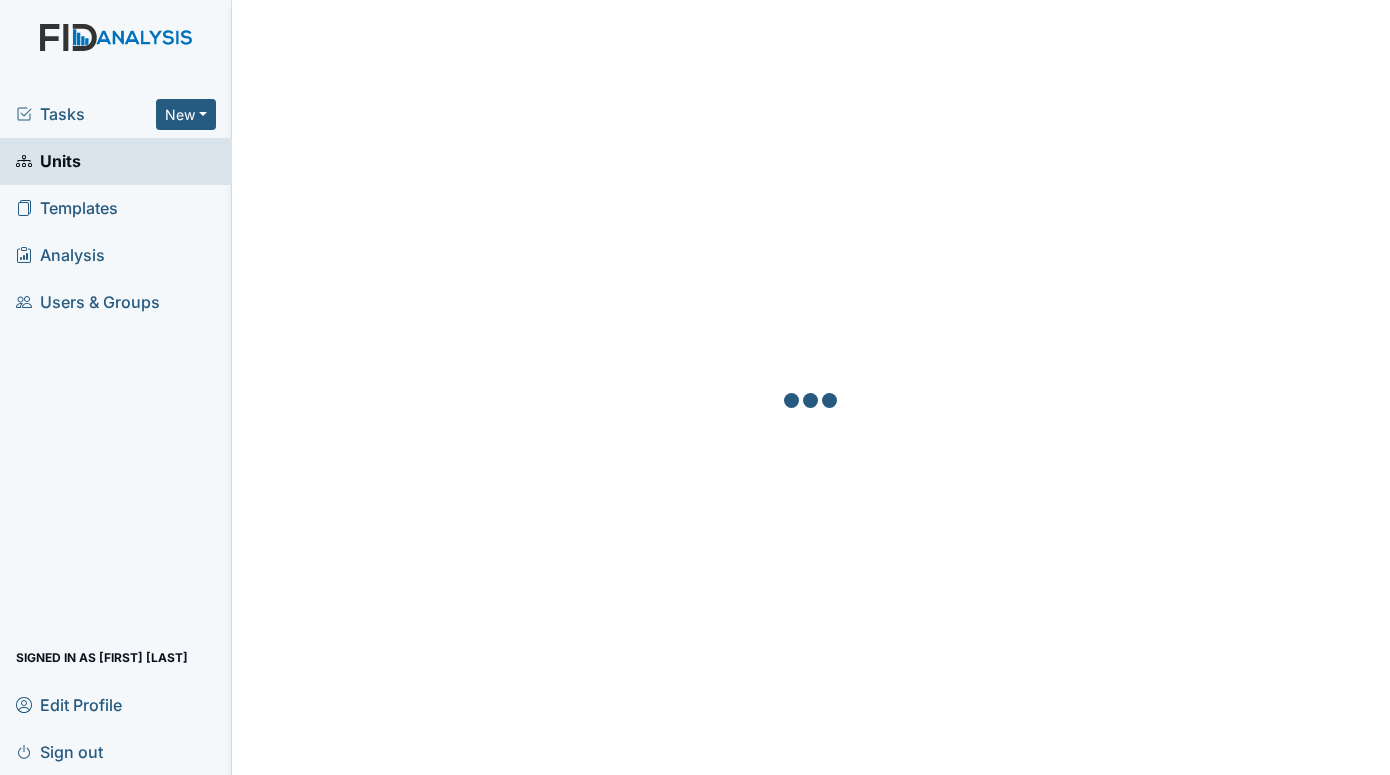 scroll, scrollTop: 0, scrollLeft: 0, axis: both 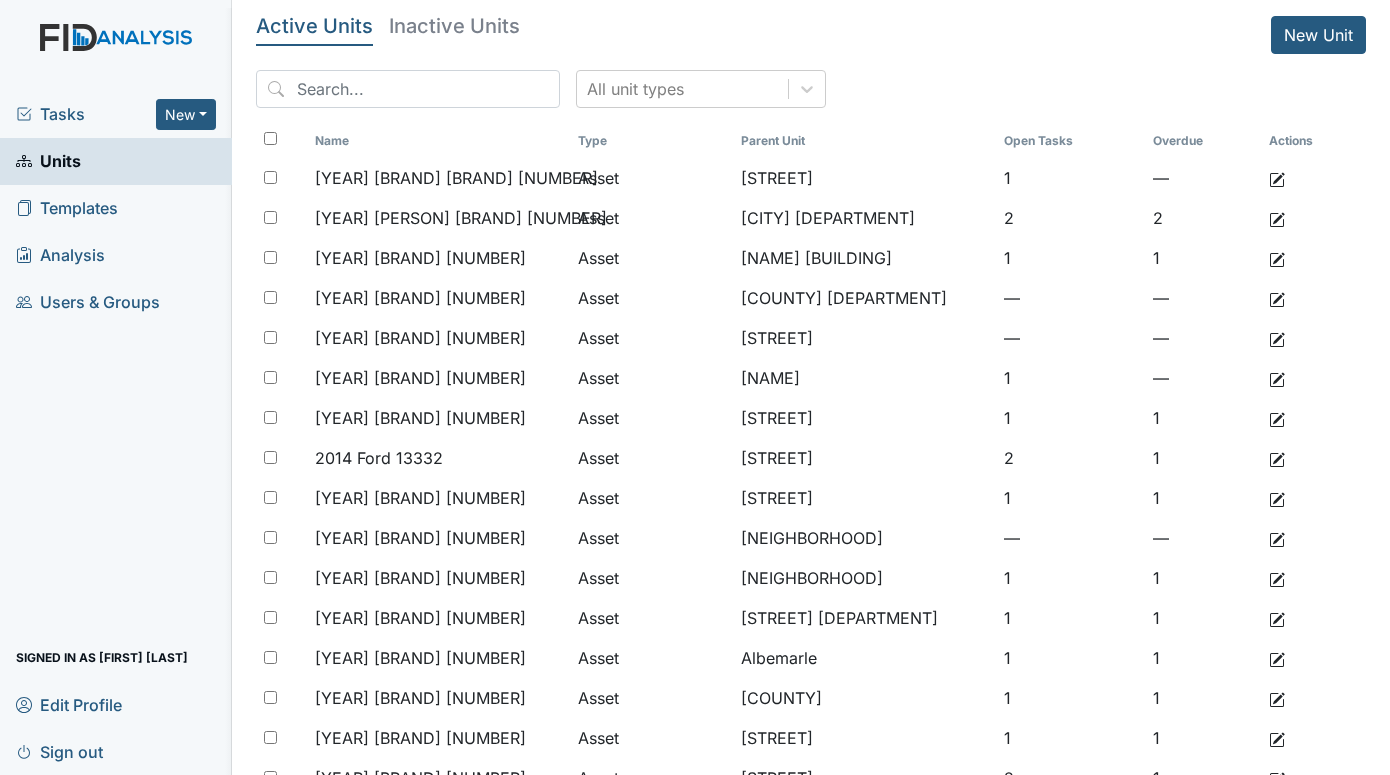 click on "[TASKS]
[NEW]
[FORM]
[INSPECTION]
[DOCUMENT]
[BUNDLE]
[UNITS]
[TEMPLATES]
[ANALYSIS]
[USERS] & [GROUPS]
Signed in as [FIRST] [LAST]
[EDIT] [PROFILE]
[SIGN] [OUT]" at bounding box center [116, 433] 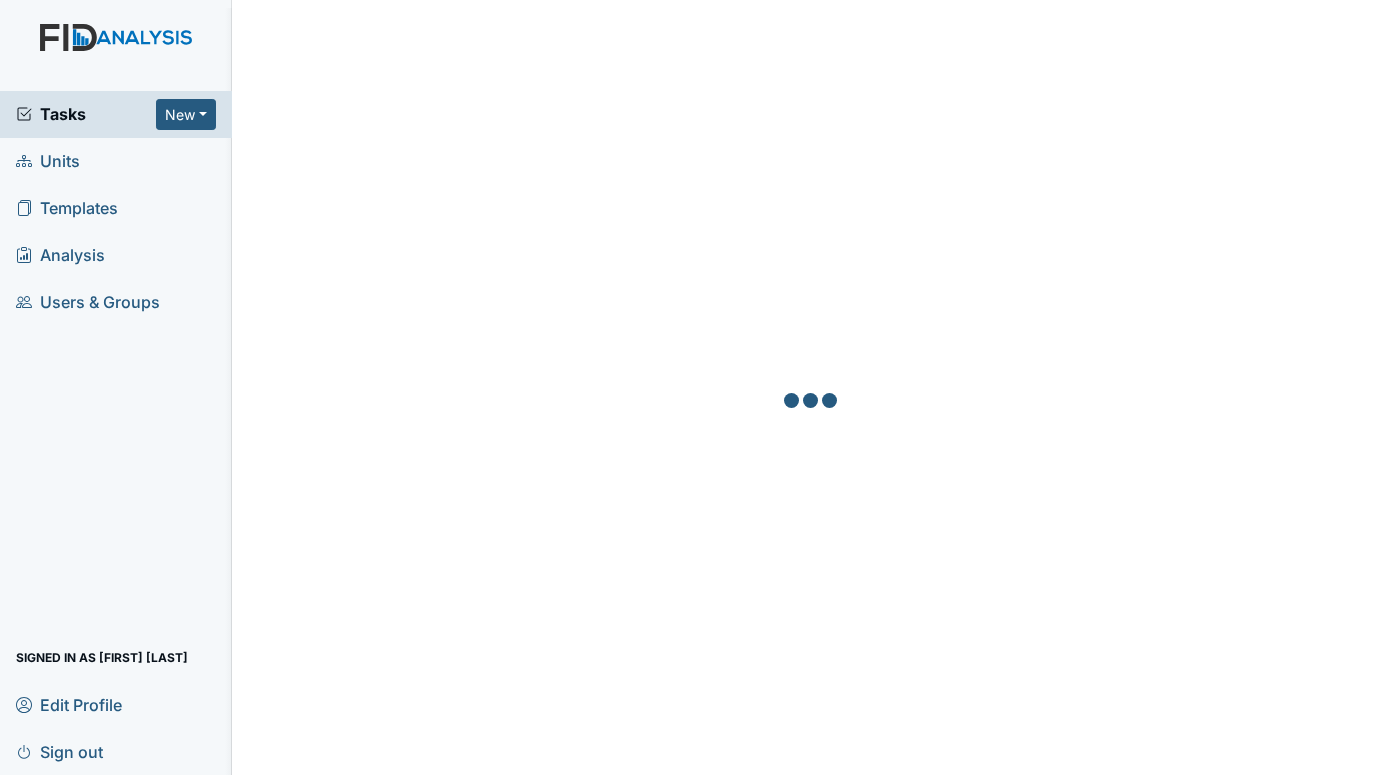 scroll, scrollTop: 0, scrollLeft: 0, axis: both 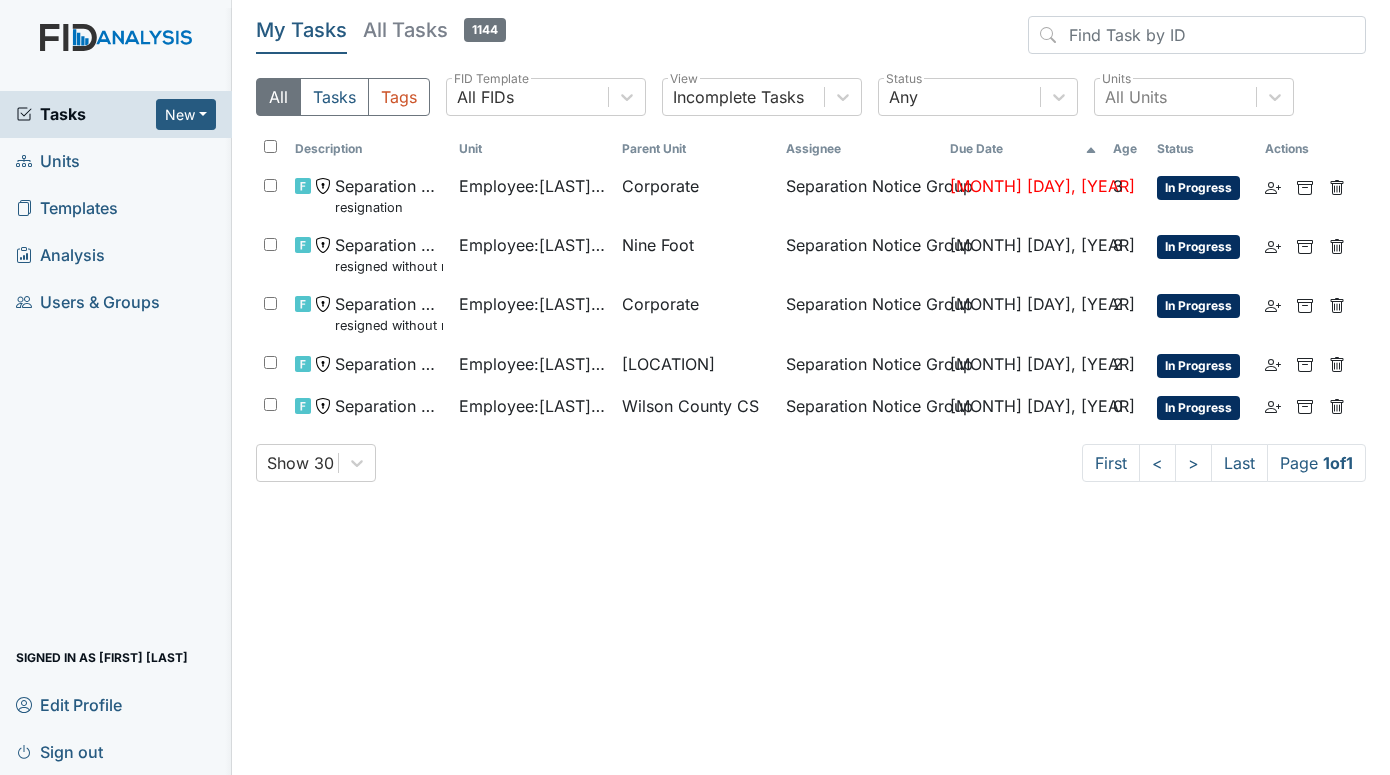 click on "Units" at bounding box center (48, 161) 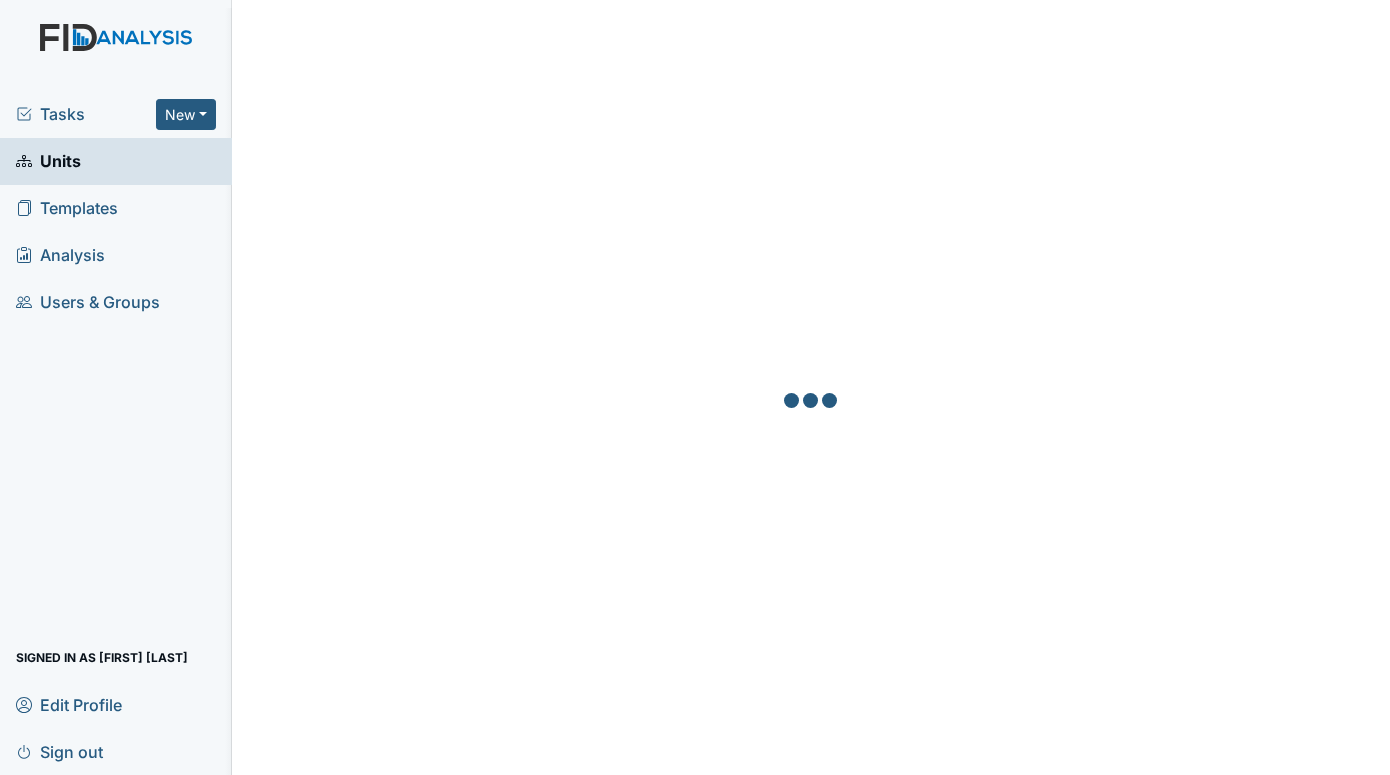 scroll, scrollTop: 0, scrollLeft: 0, axis: both 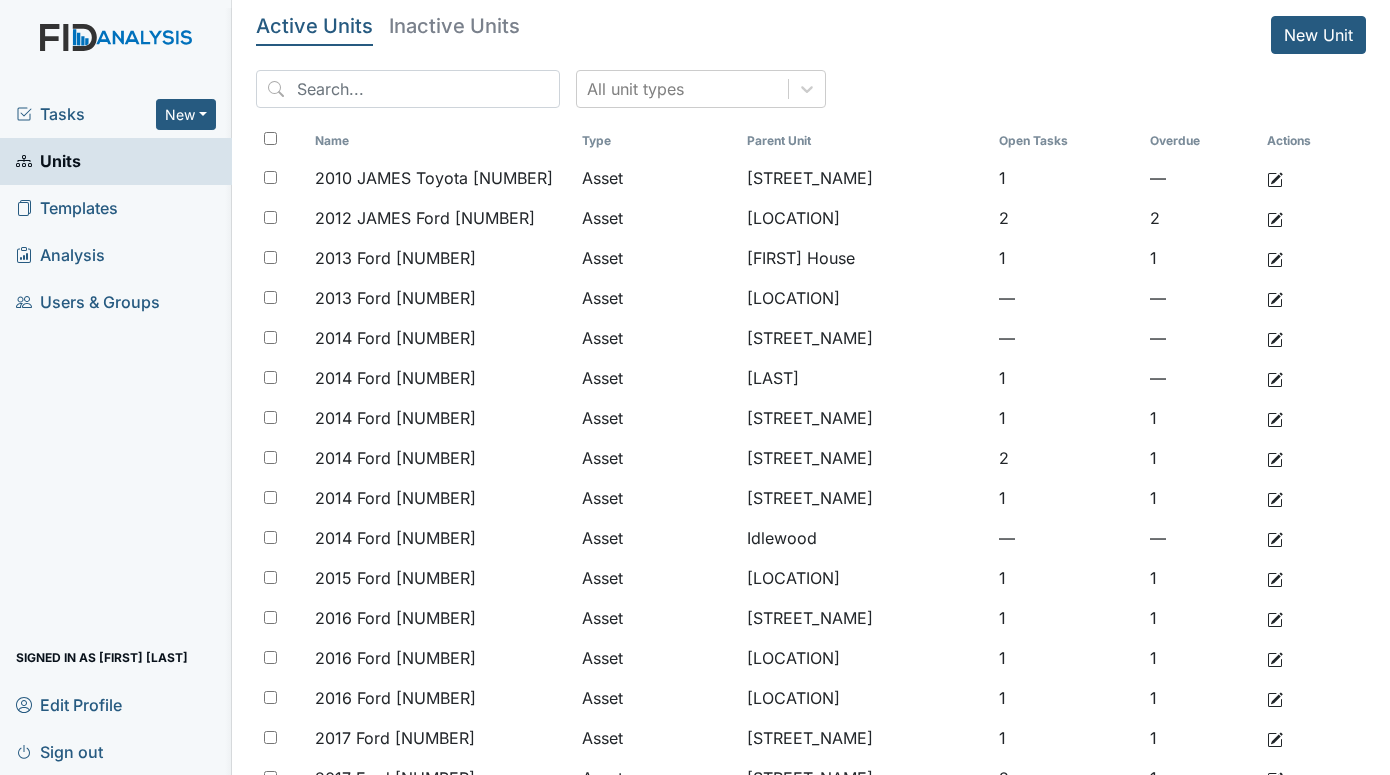 click on "Tasks" at bounding box center (86, 114) 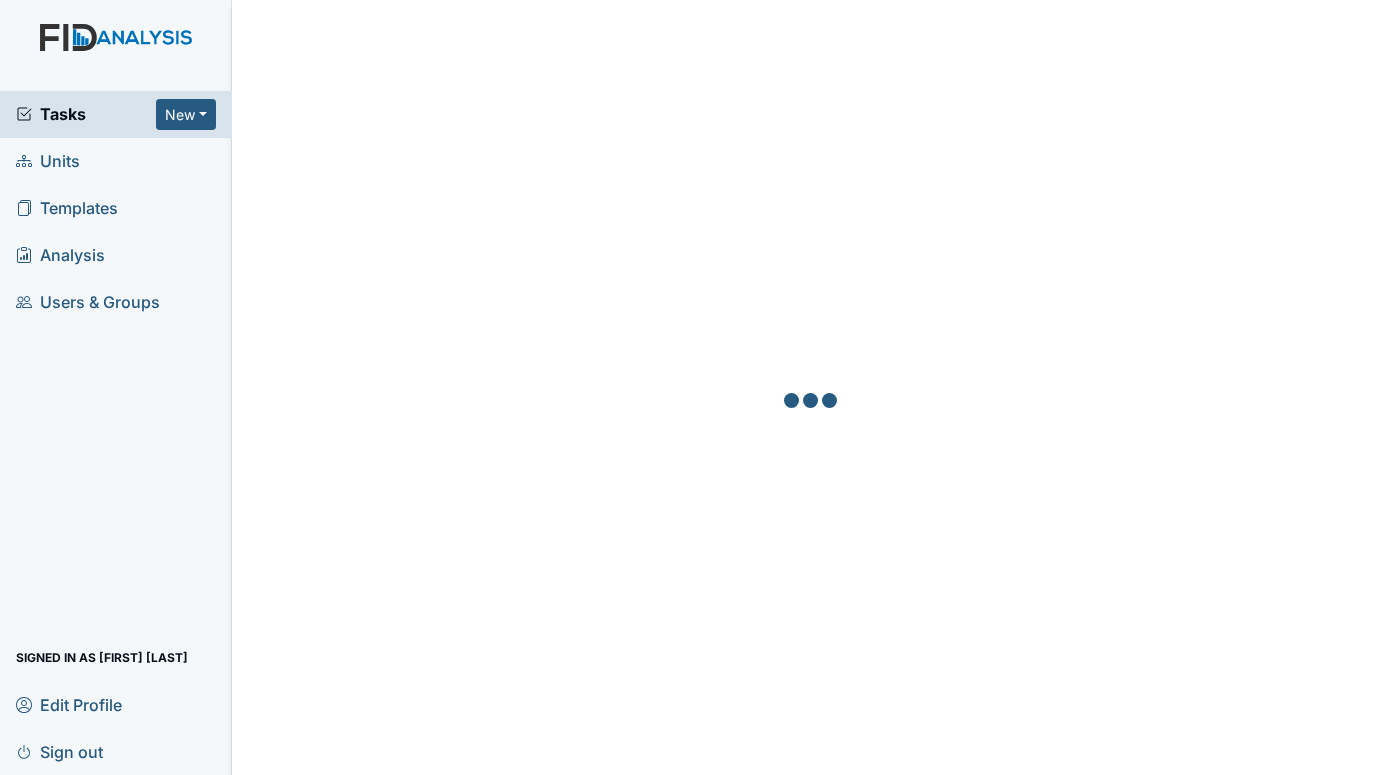 scroll, scrollTop: 0, scrollLeft: 0, axis: both 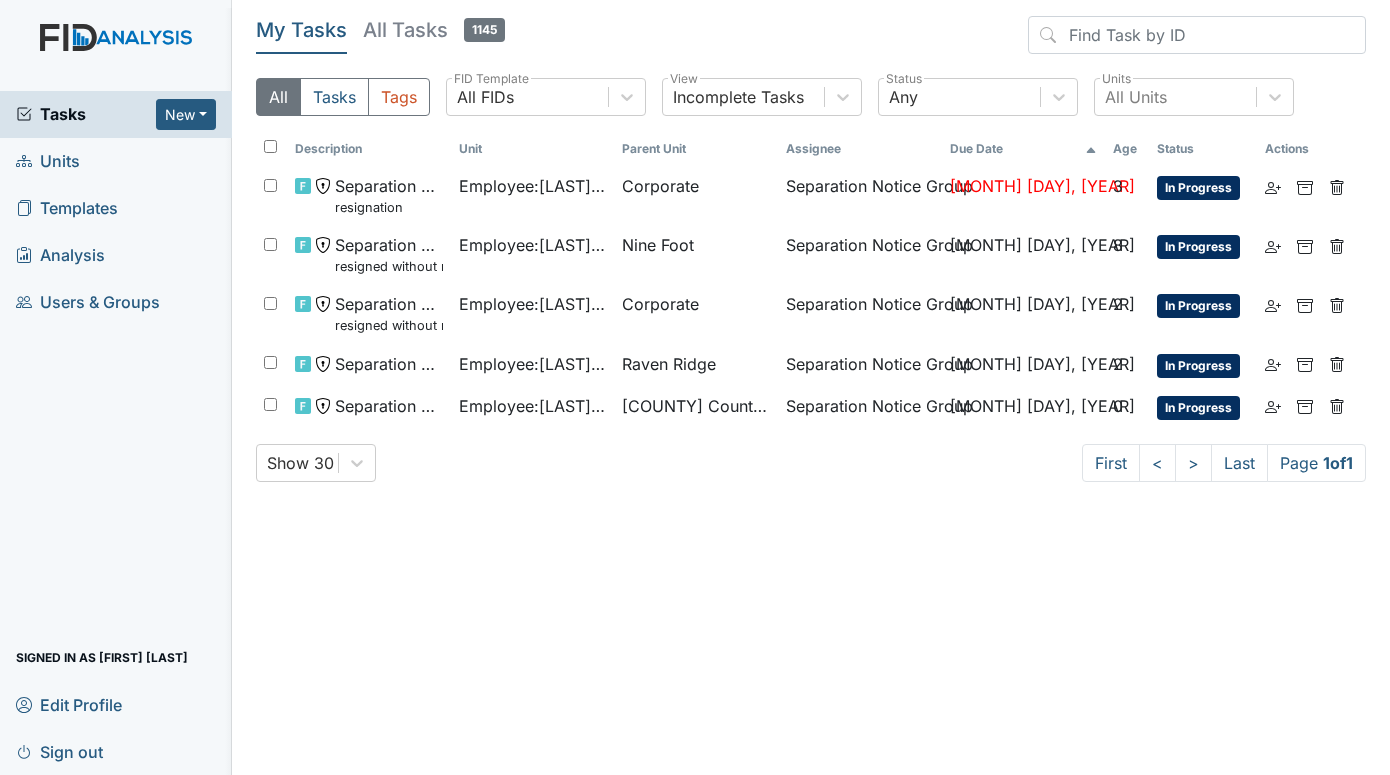 click on "Units" at bounding box center (48, 161) 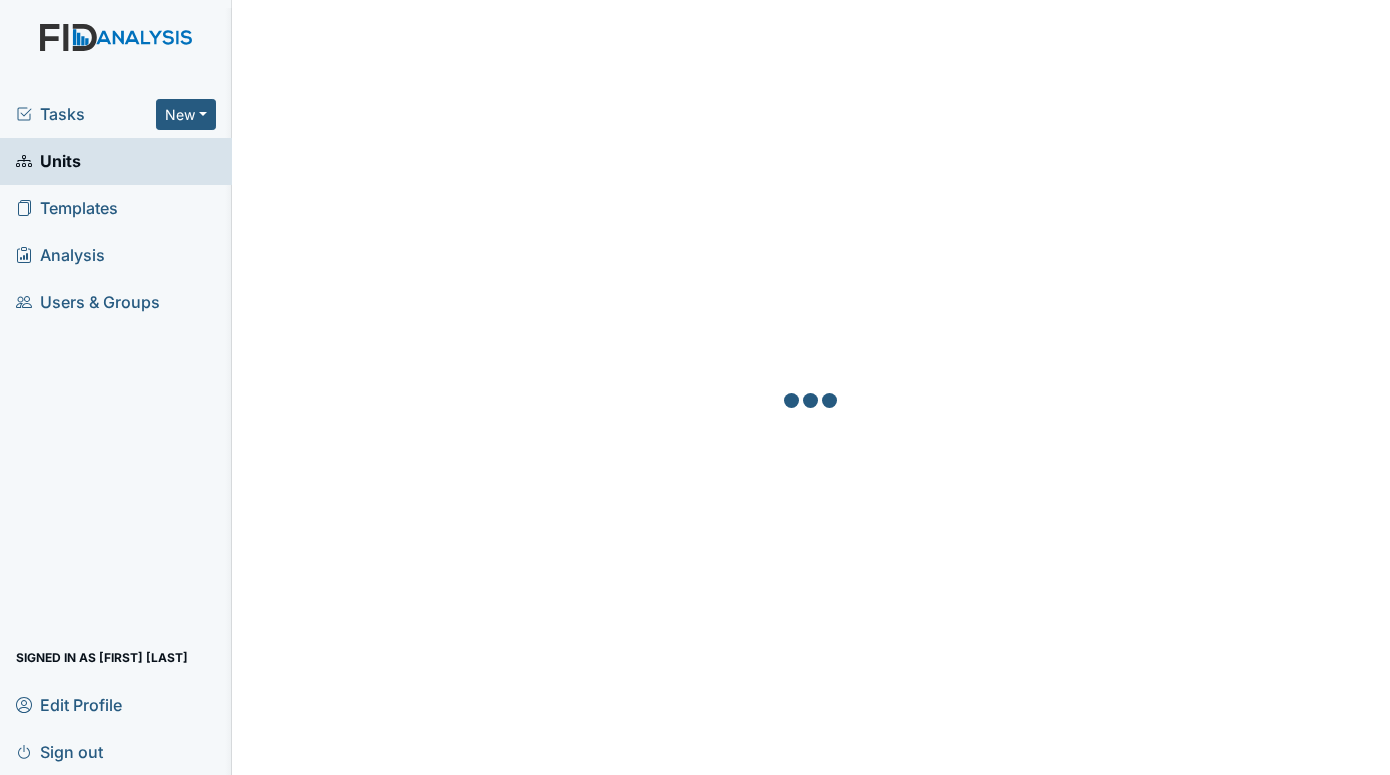 scroll, scrollTop: 0, scrollLeft: 0, axis: both 